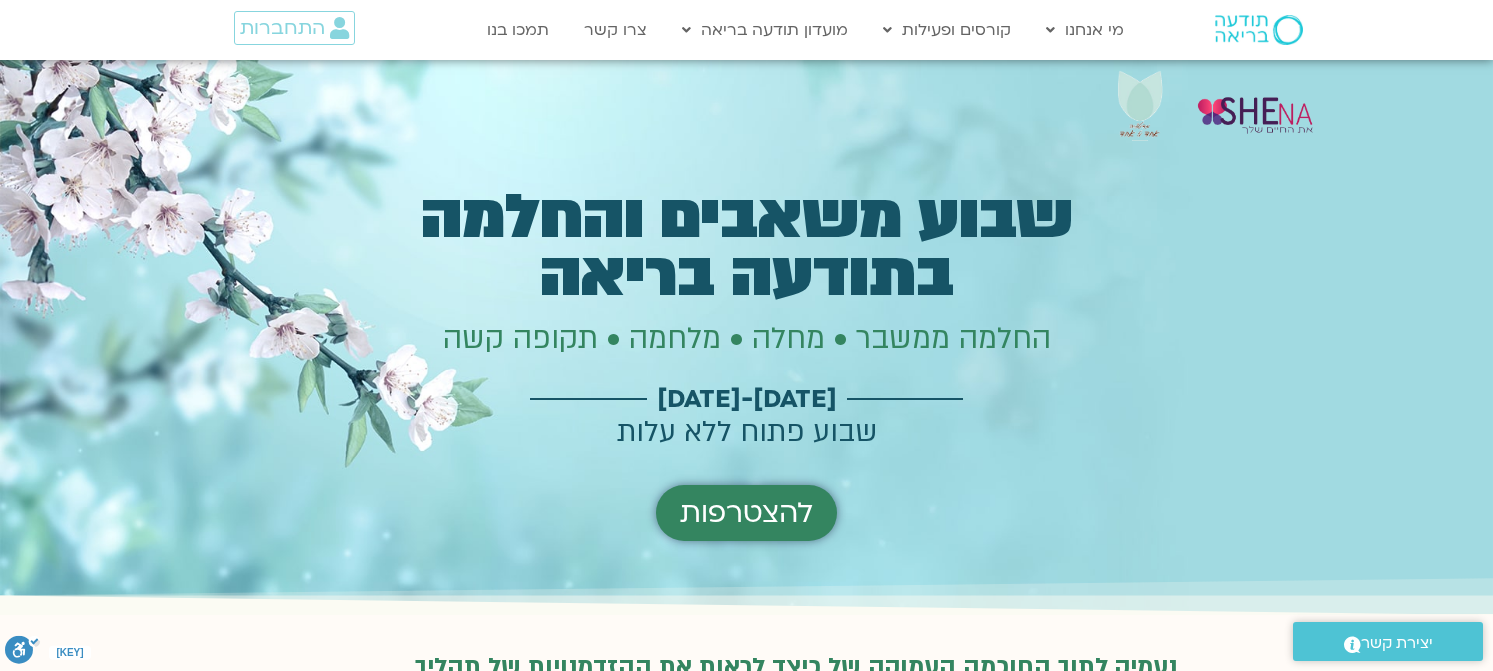 scroll, scrollTop: 5434, scrollLeft: 0, axis: vertical 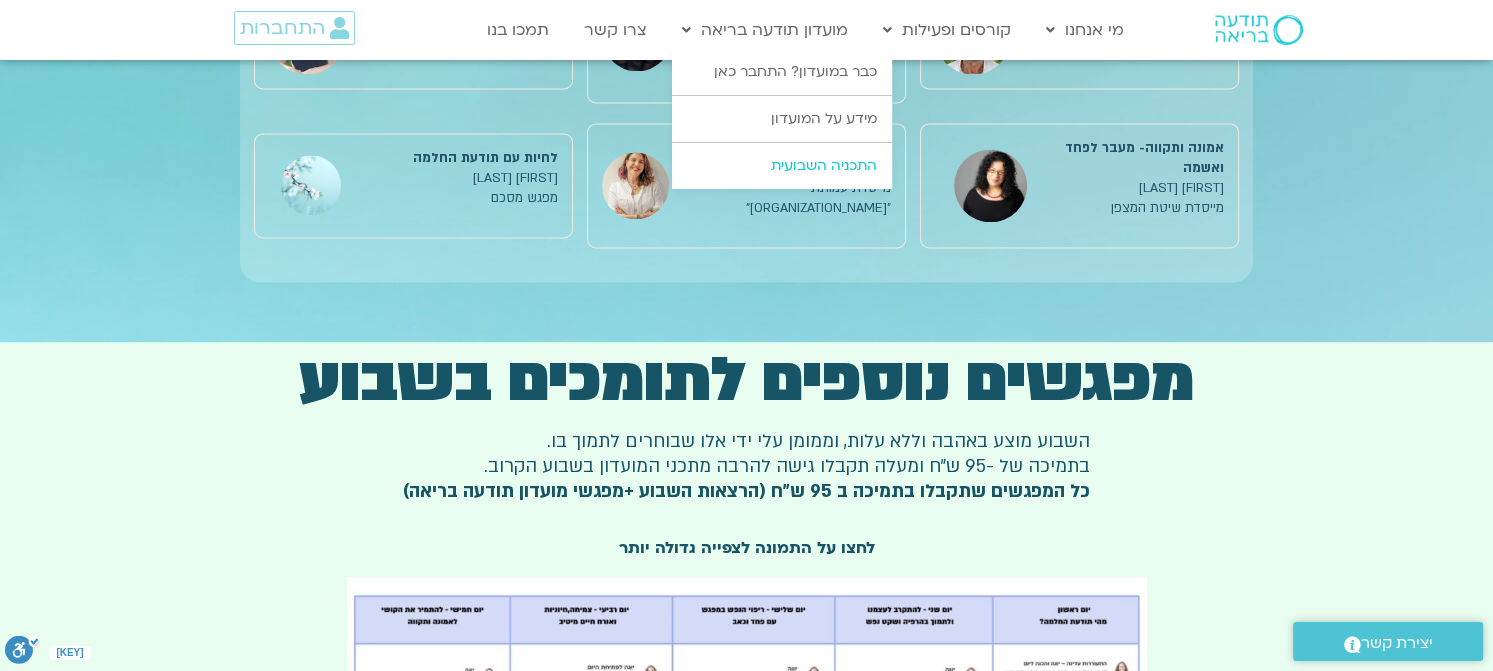 click on "התכניה השבועית" at bounding box center [782, 166] 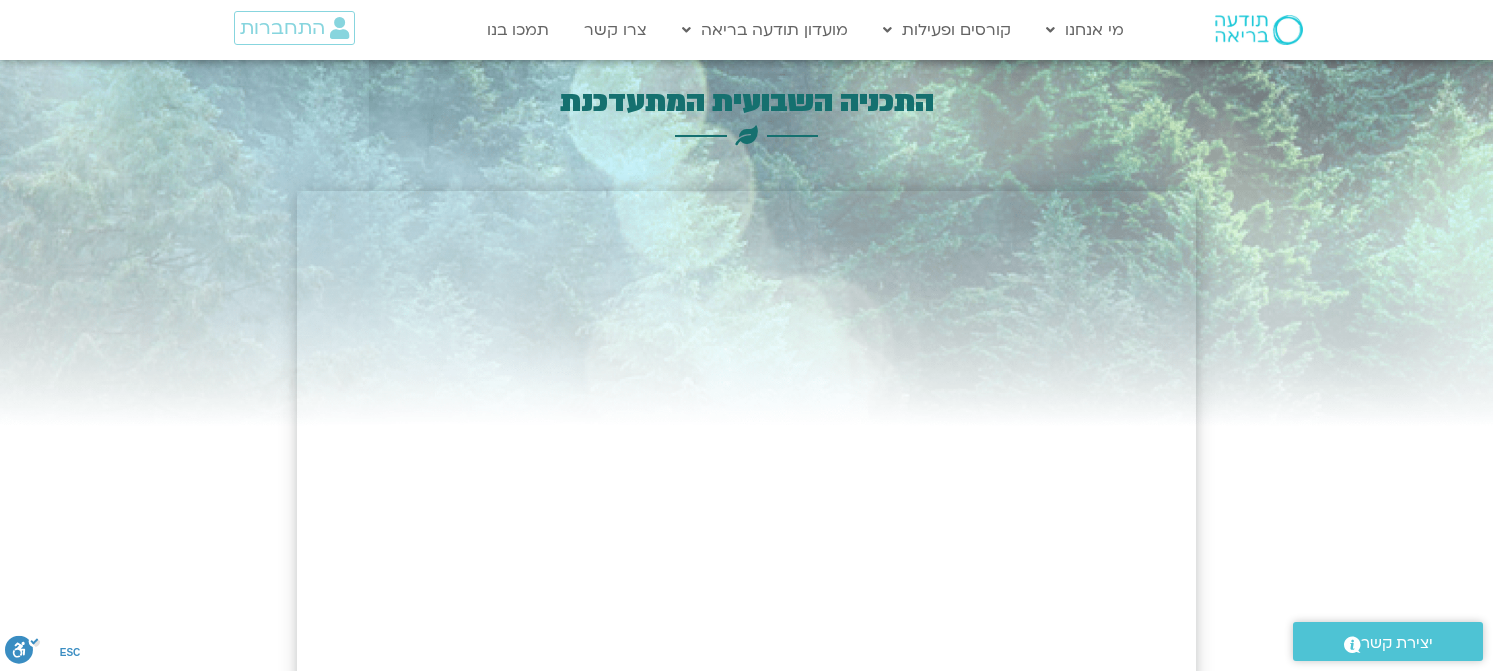 scroll, scrollTop: 0, scrollLeft: 0, axis: both 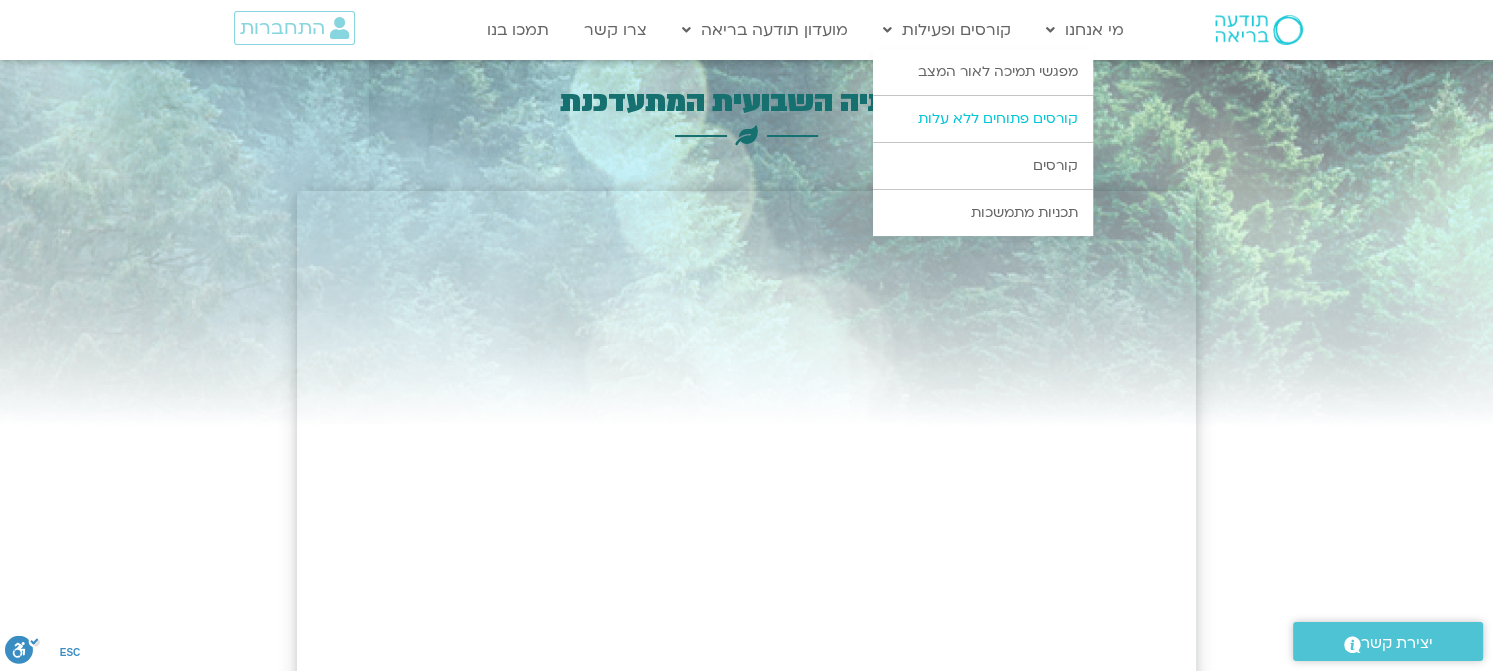 click on "קורסים פתוחים ללא עלות" at bounding box center (983, 119) 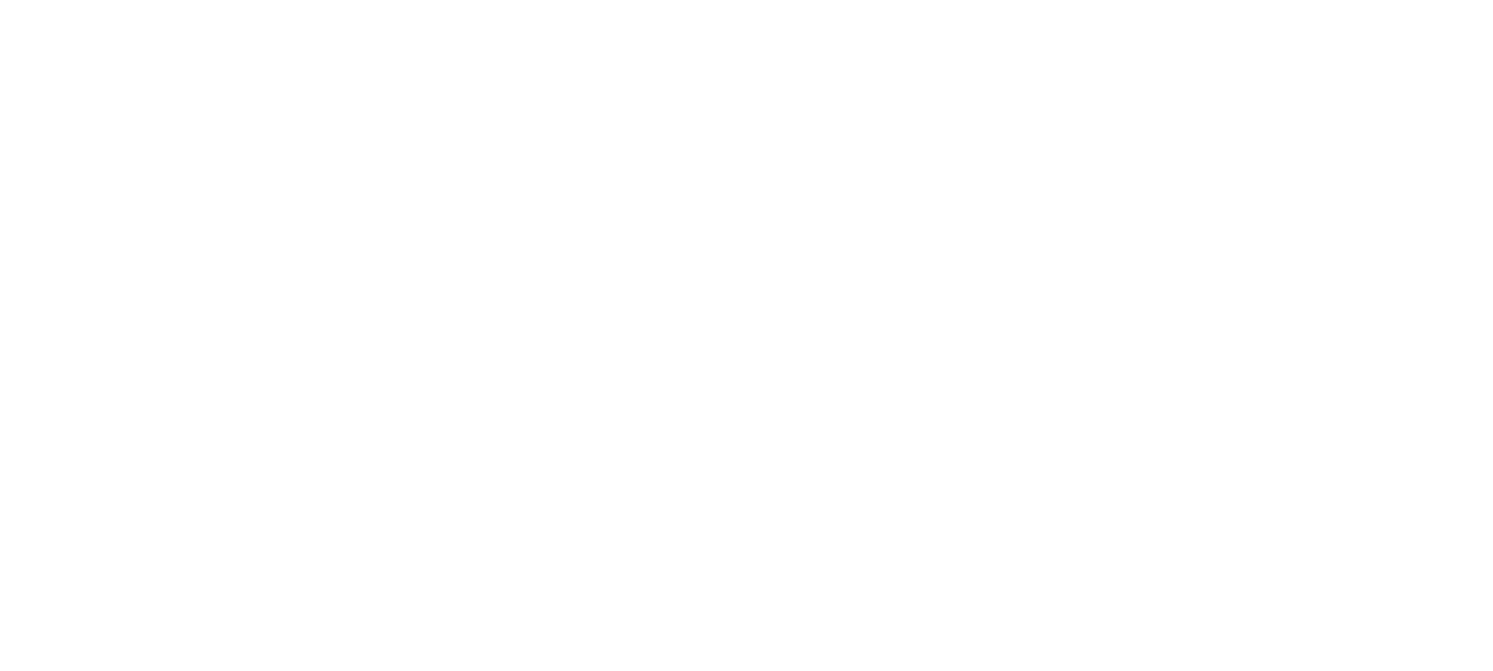scroll, scrollTop: 0, scrollLeft: 0, axis: both 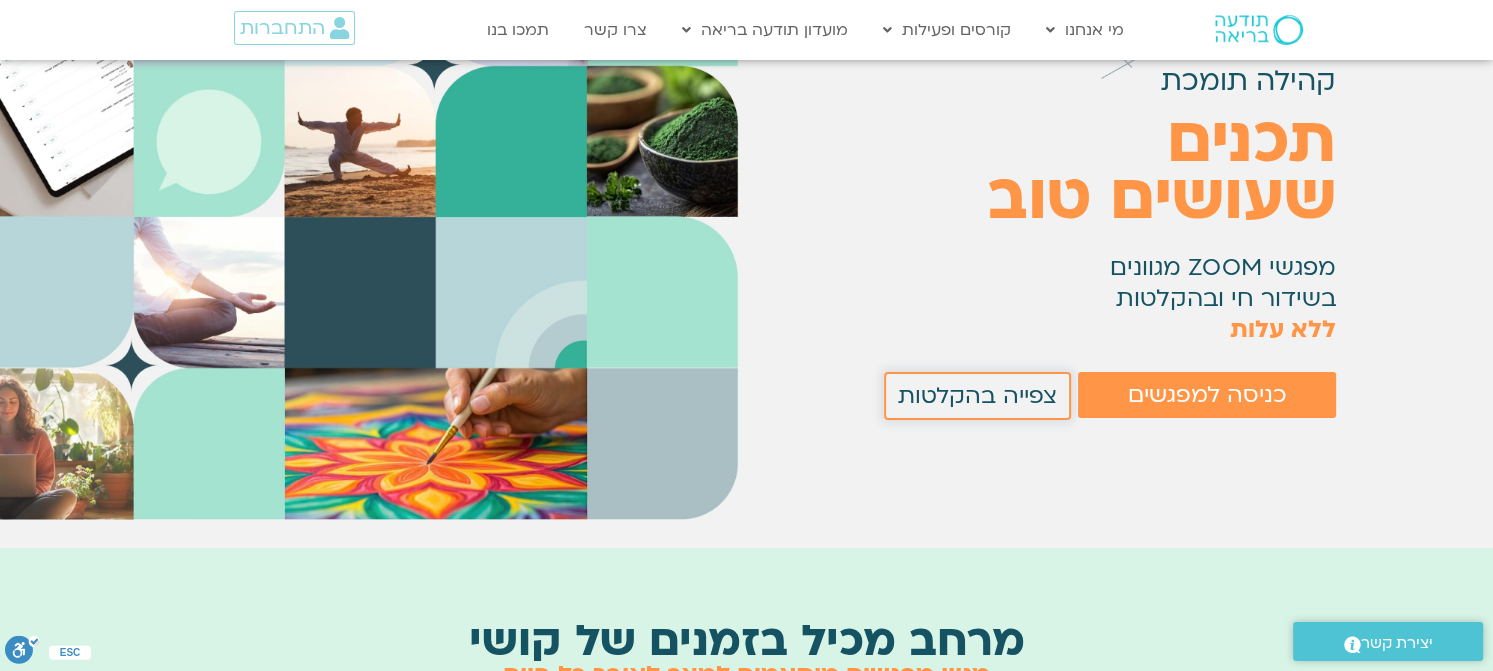 click on "צפייה בהקלטות" at bounding box center [977, 396] 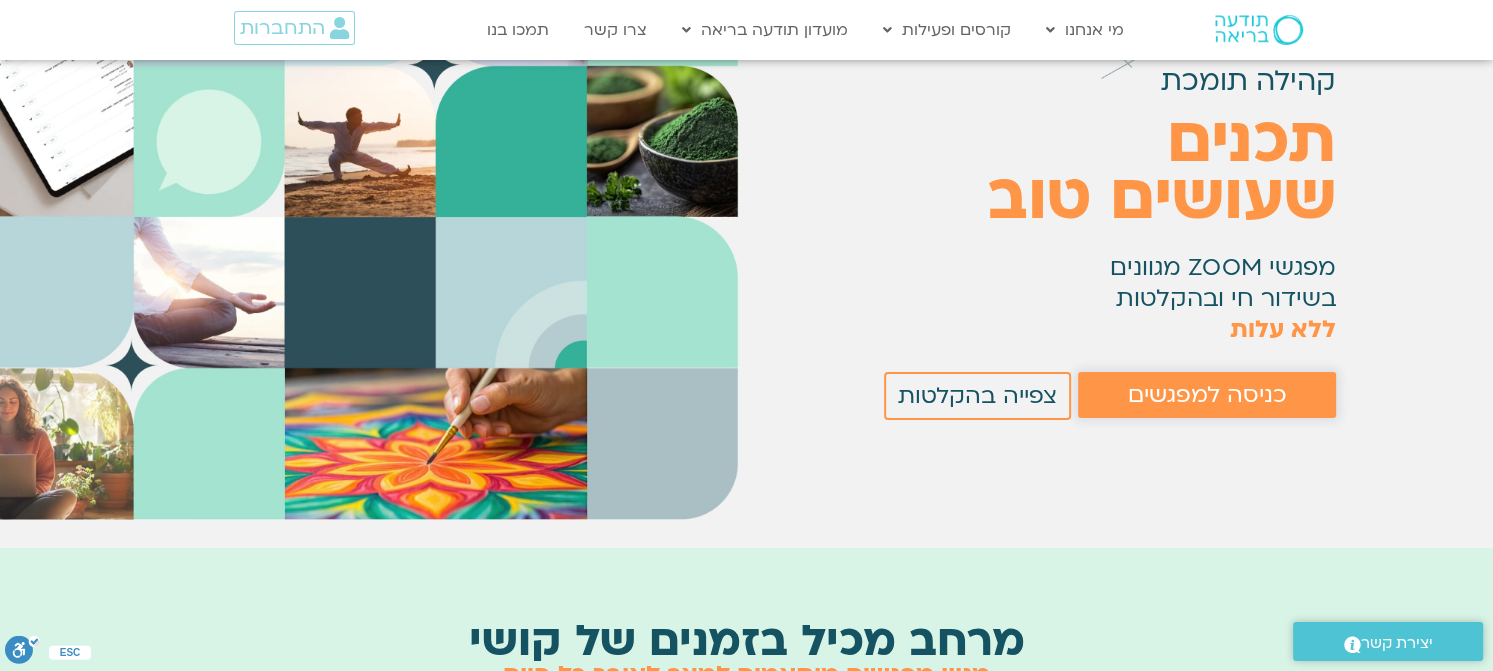 click on "כניסה למפגשים" at bounding box center [1207, 395] 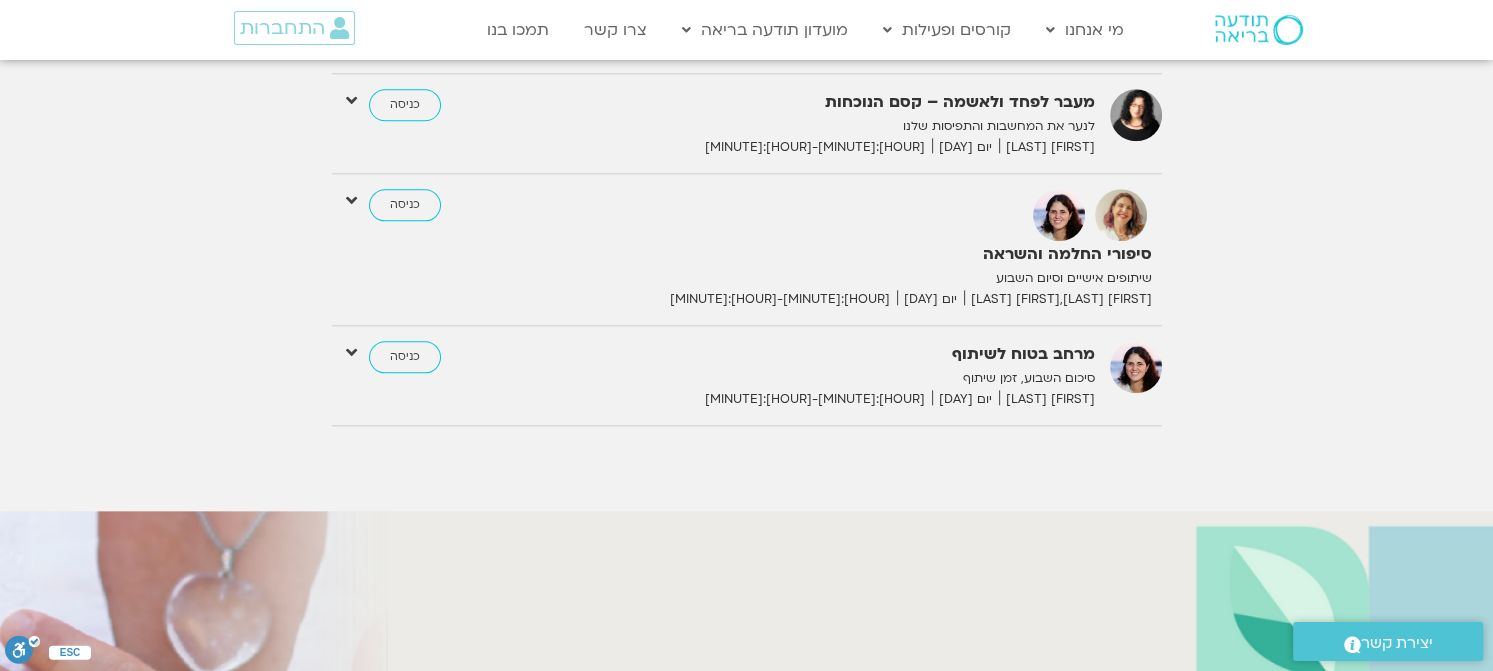 scroll, scrollTop: 1838, scrollLeft: 0, axis: vertical 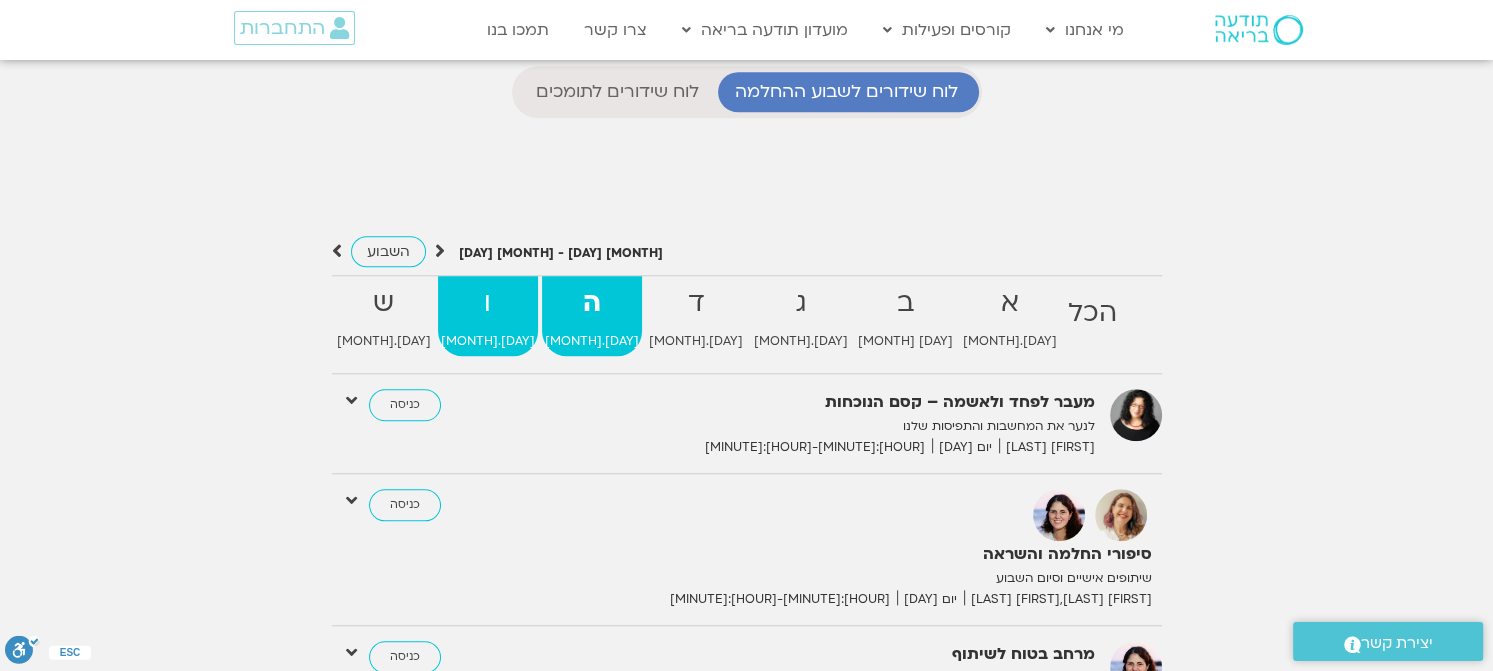 click on "[DATE]" at bounding box center (1091, 341) 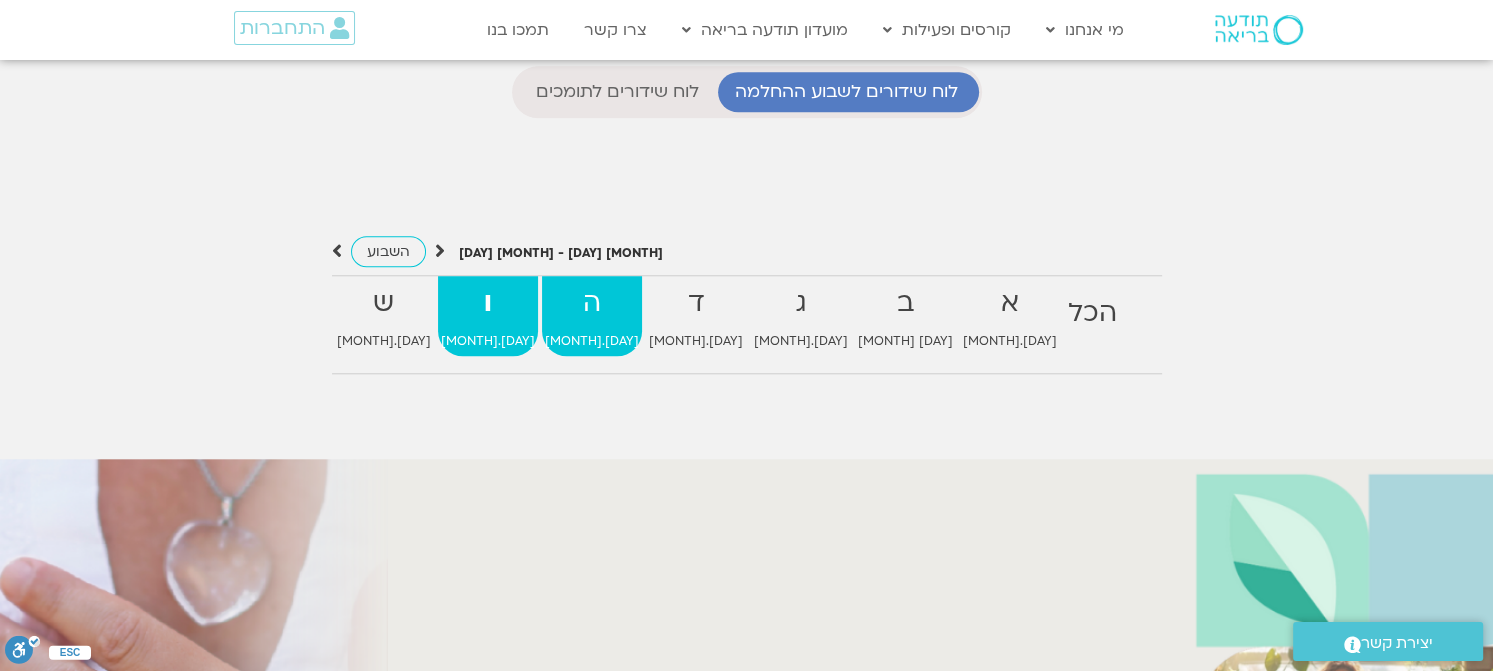 click on "[DATE]" at bounding box center [1091, 341] 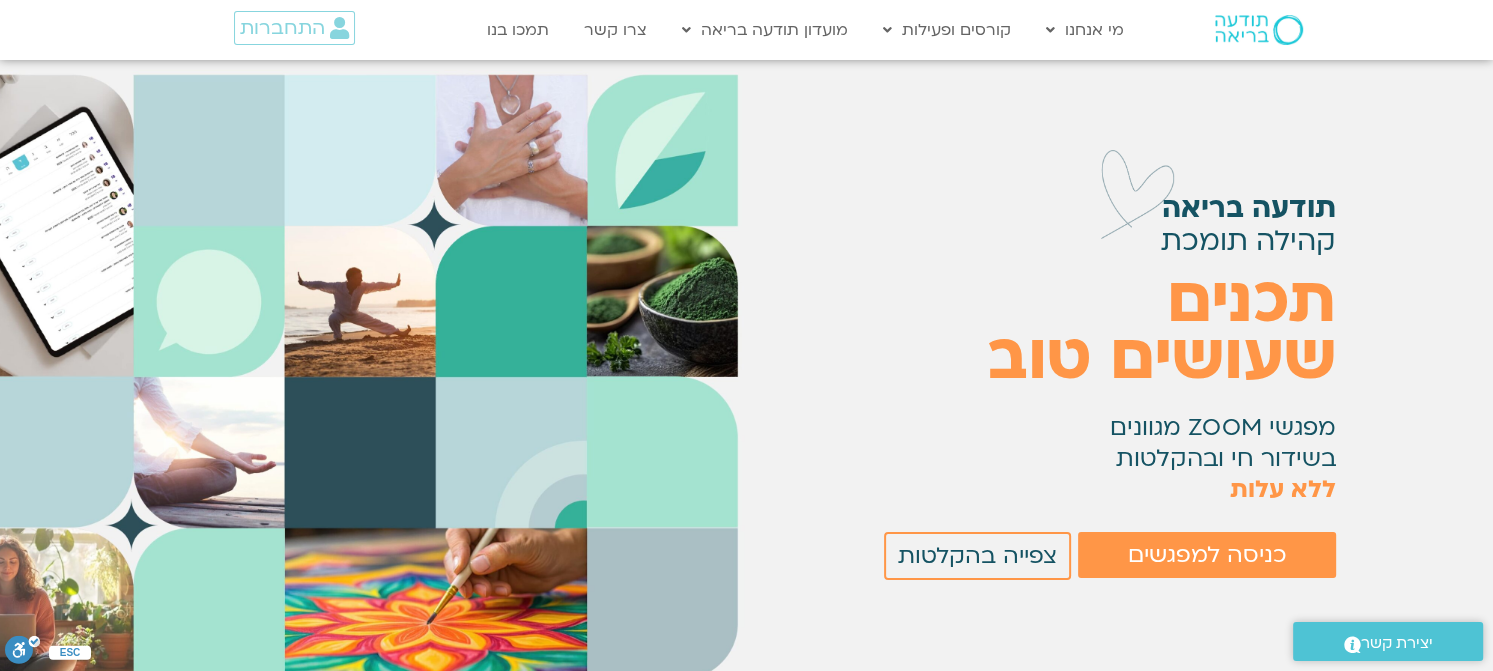 scroll, scrollTop: 0, scrollLeft: 0, axis: both 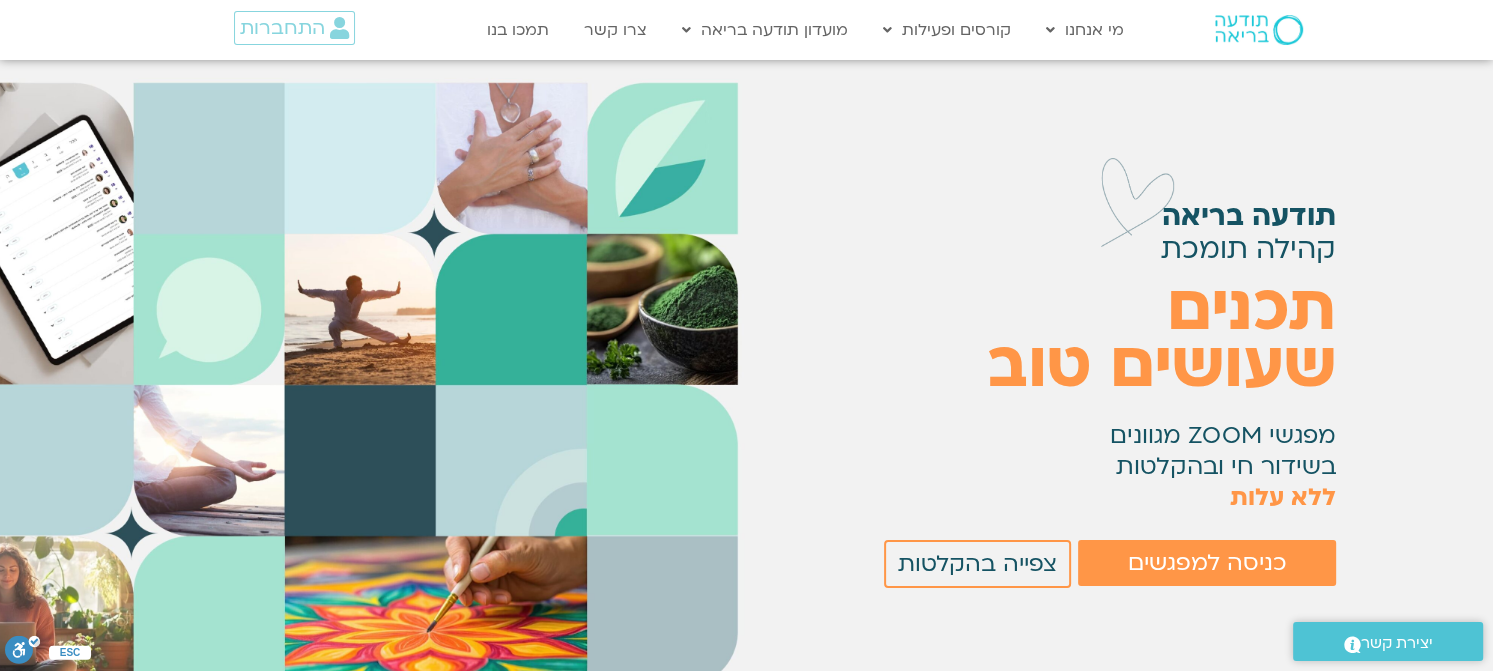 click at bounding box center [1259, 30] 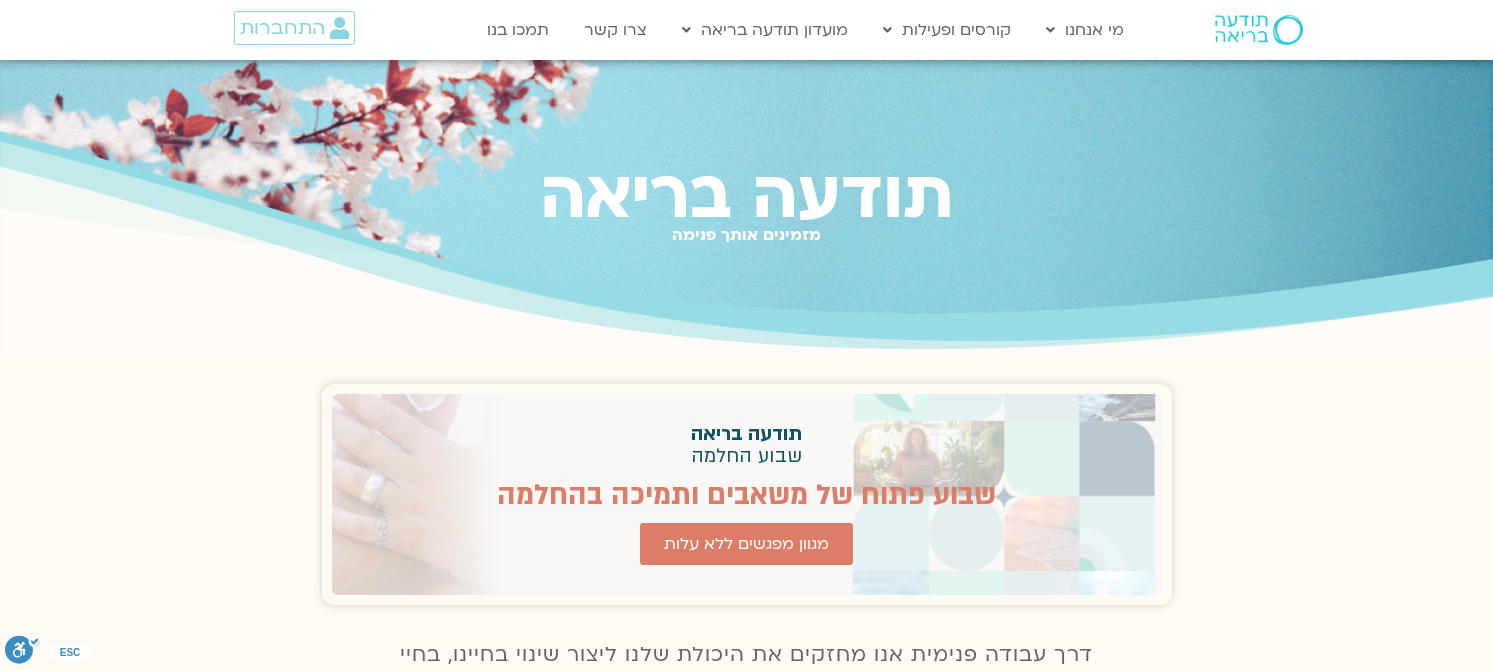 scroll, scrollTop: 0, scrollLeft: 0, axis: both 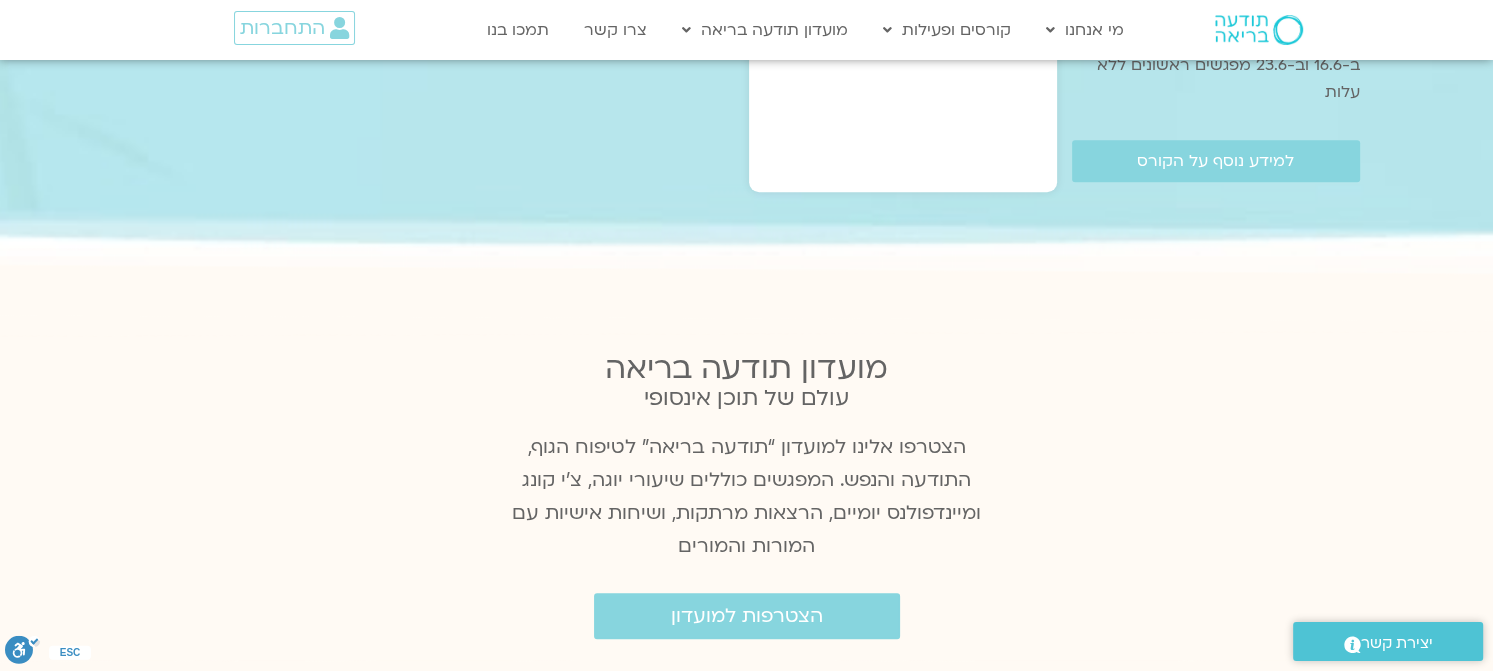click on "ממתח רגשי לחוסן נפשי" at bounding box center (629, 903) 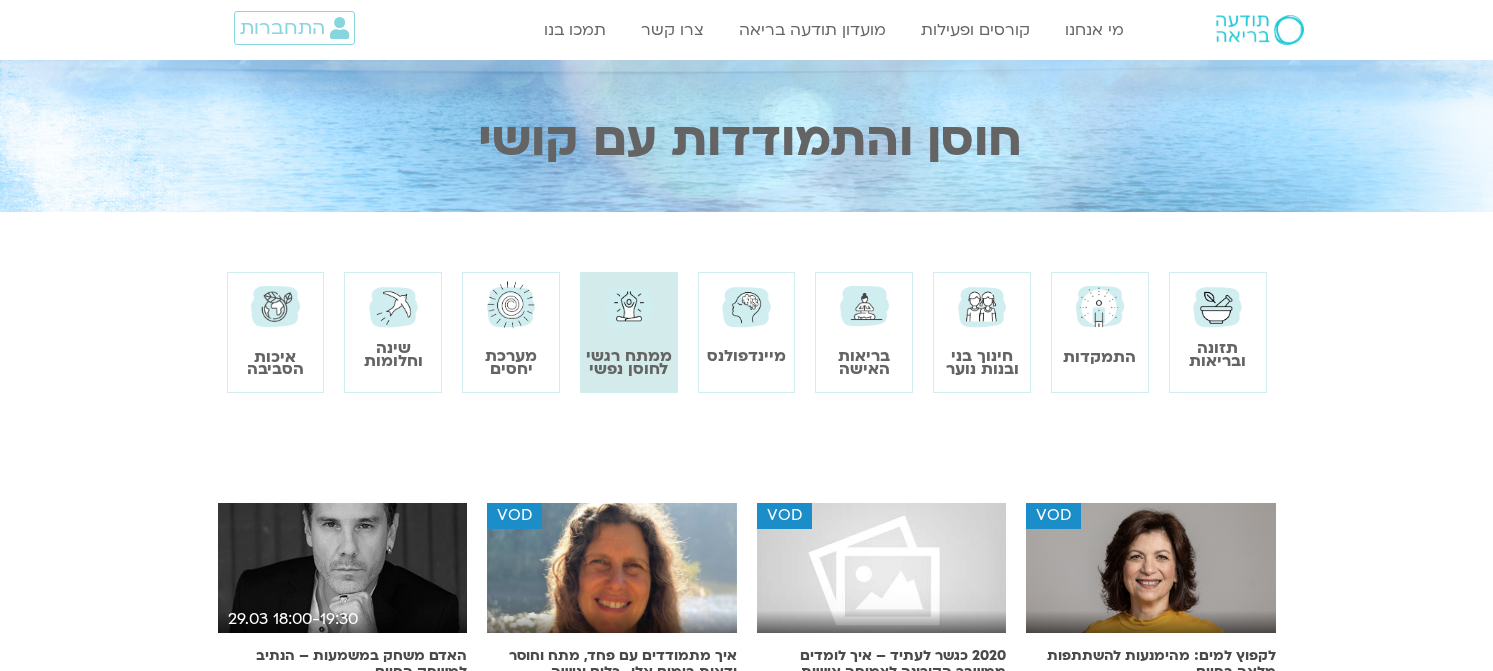scroll, scrollTop: 0, scrollLeft: 0, axis: both 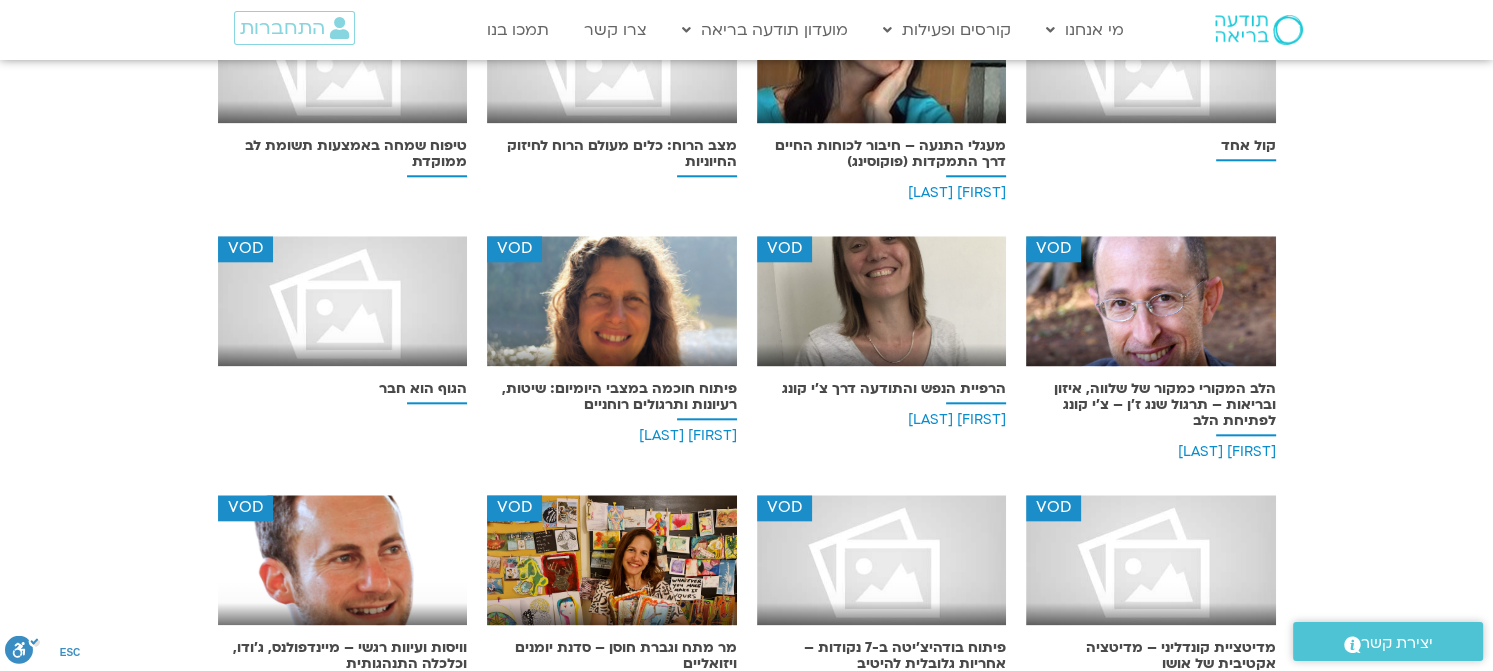 click on "הרפיית הנפש והתודעה דרך צ׳י קונג" at bounding box center (882, 389) 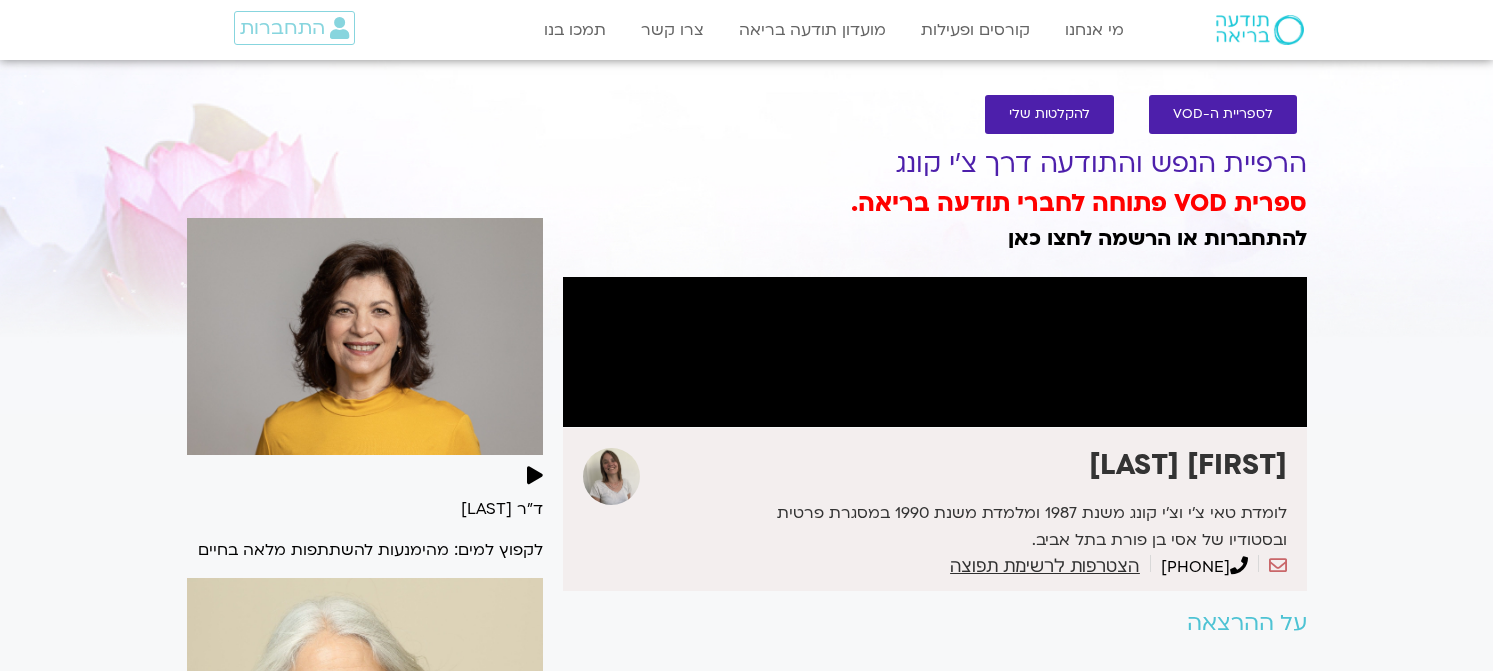 scroll, scrollTop: 0, scrollLeft: 0, axis: both 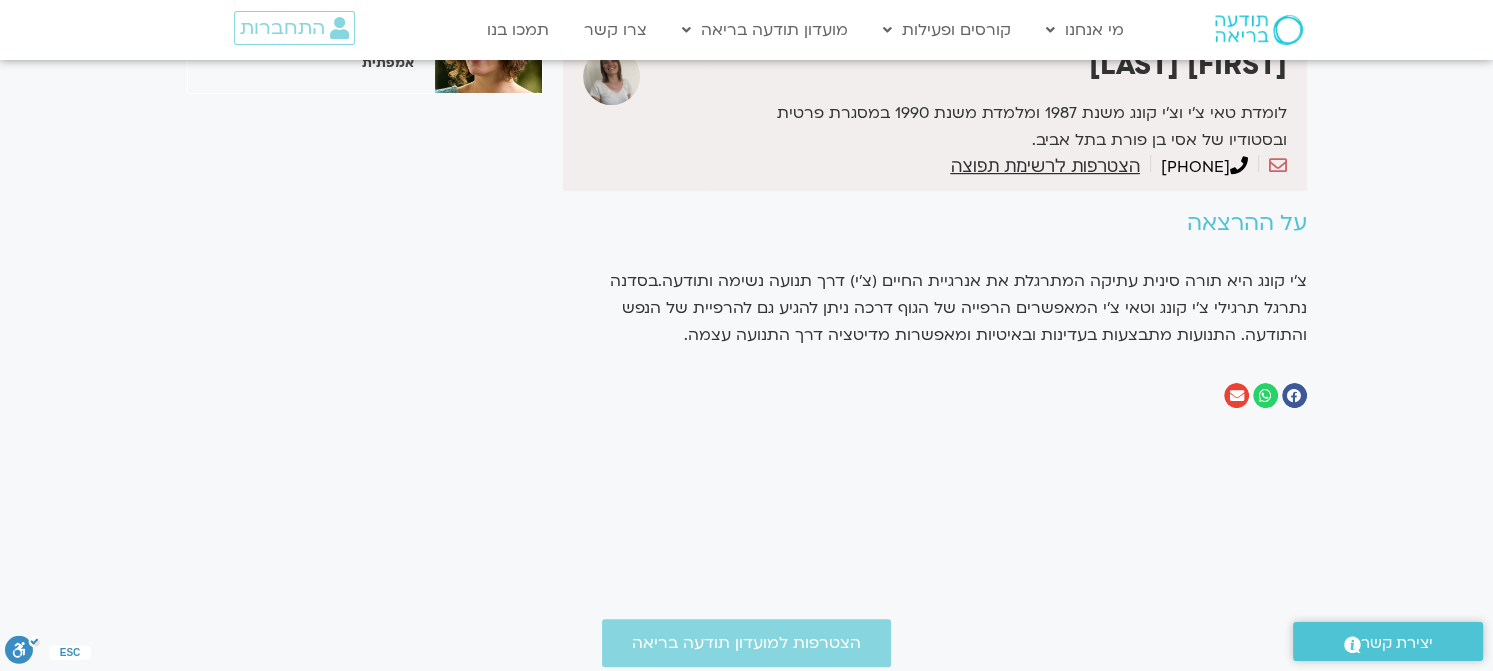 click at bounding box center (935, -48) 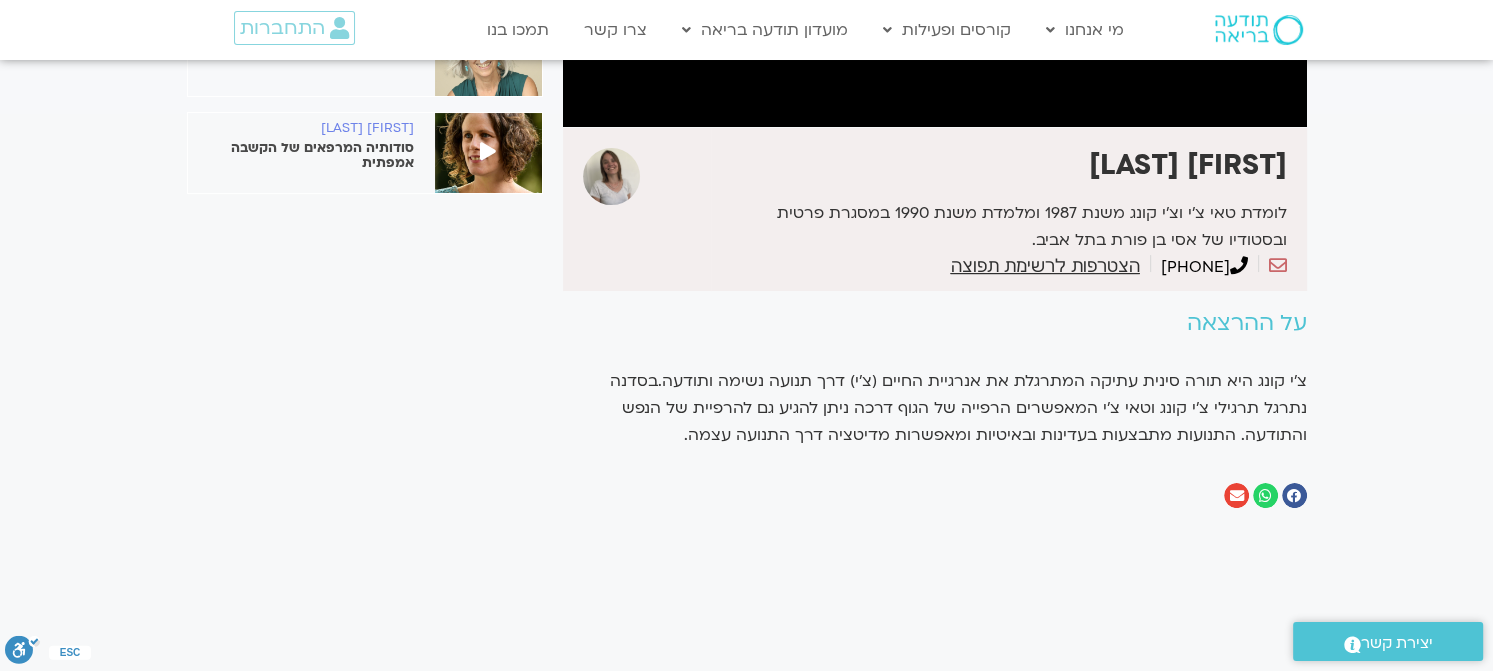 scroll, scrollTop: 200, scrollLeft: 0, axis: vertical 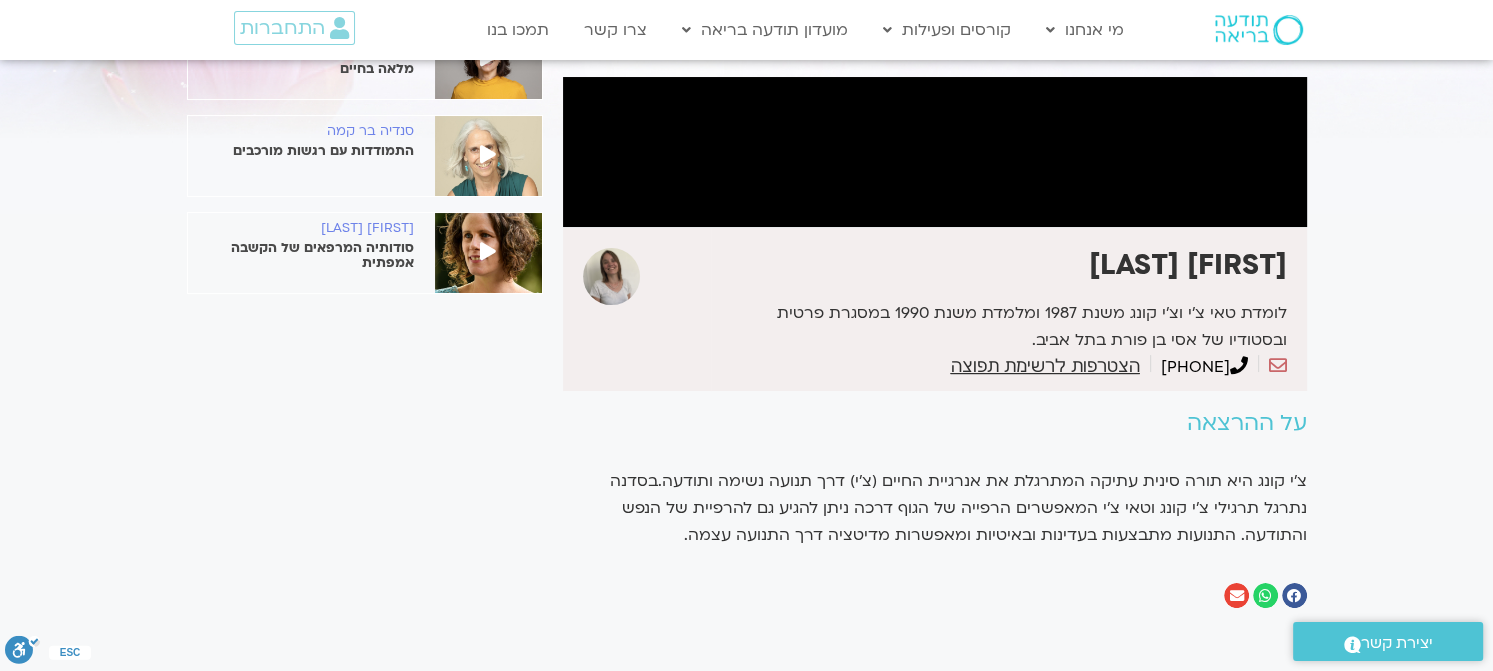 click at bounding box center (935, 152) 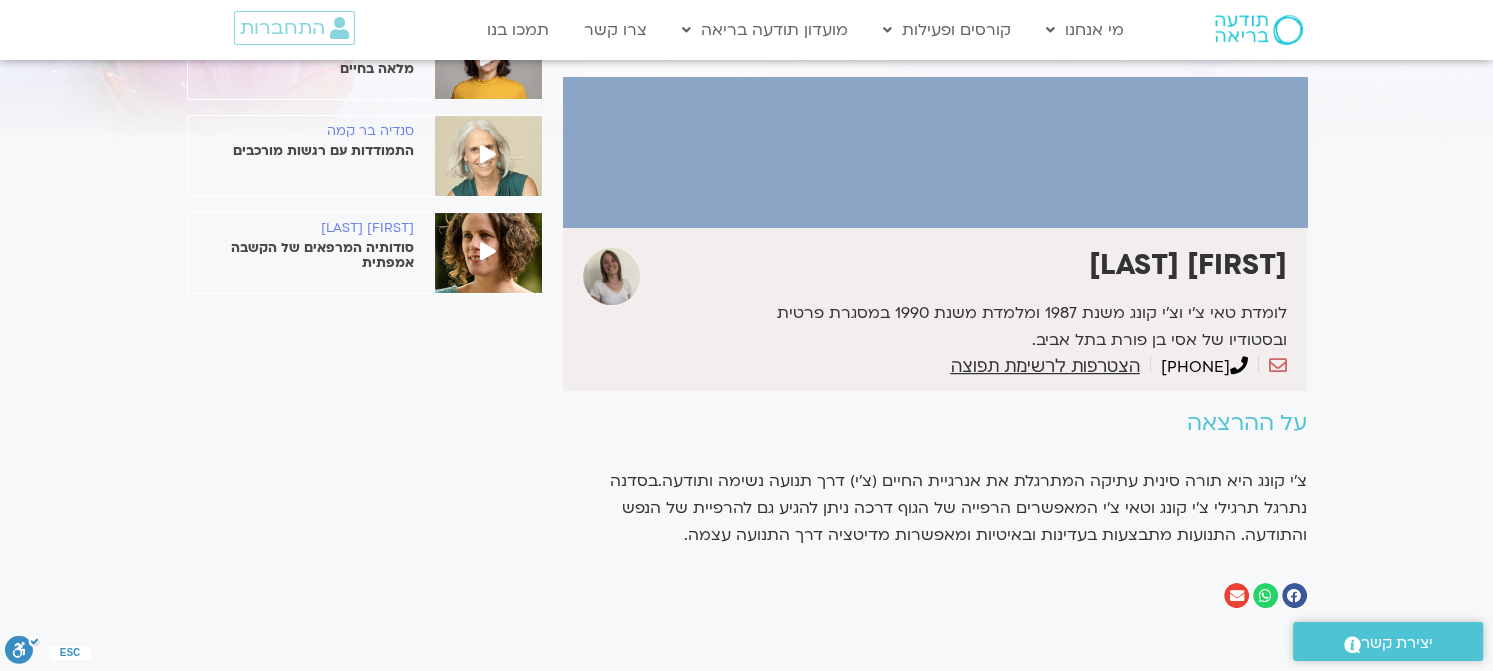 click at bounding box center (935, 152) 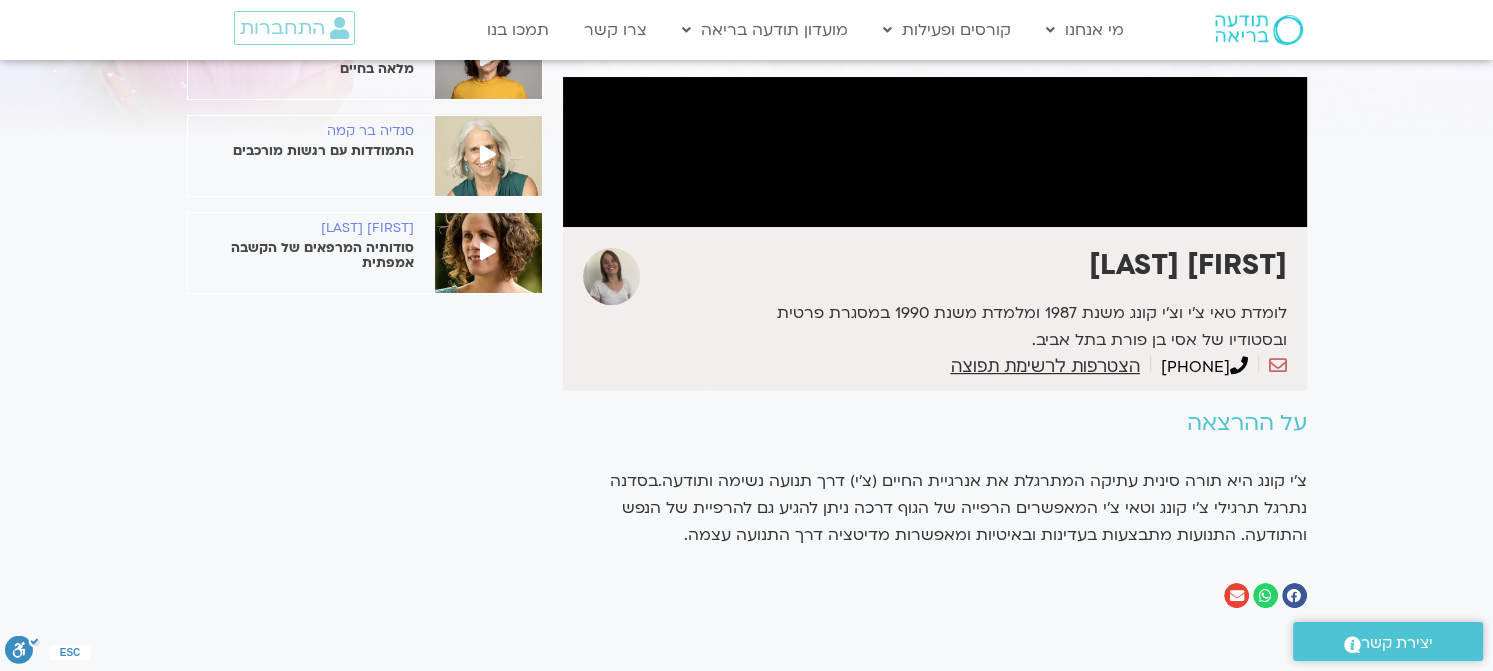 click on "ד"ר אנאבלה שקד
לקפוץ למים: מהימנעות להשתתפות מלאה בחיים
סנדיה בר קמה
התמודדות עם רגשות מורכבים
יעל קורן" at bounding box center [365, 276] 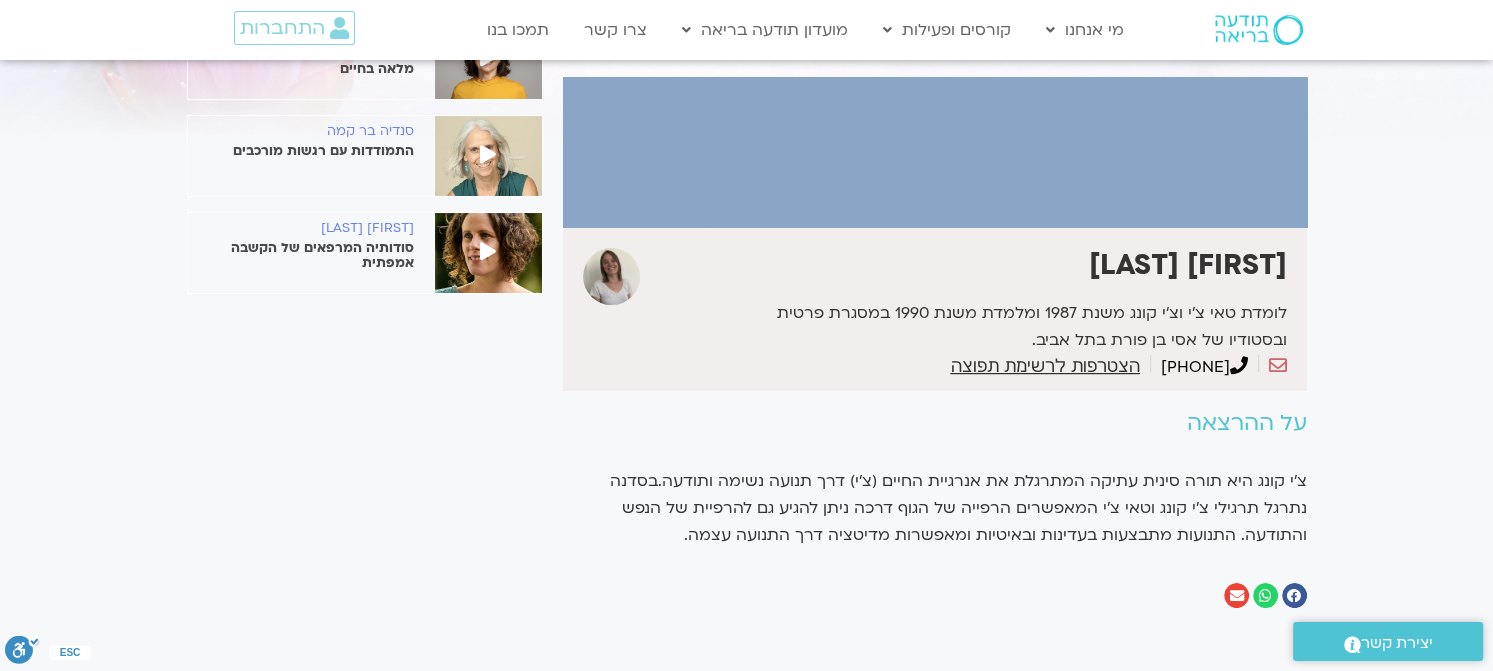 click at bounding box center [935, 152] 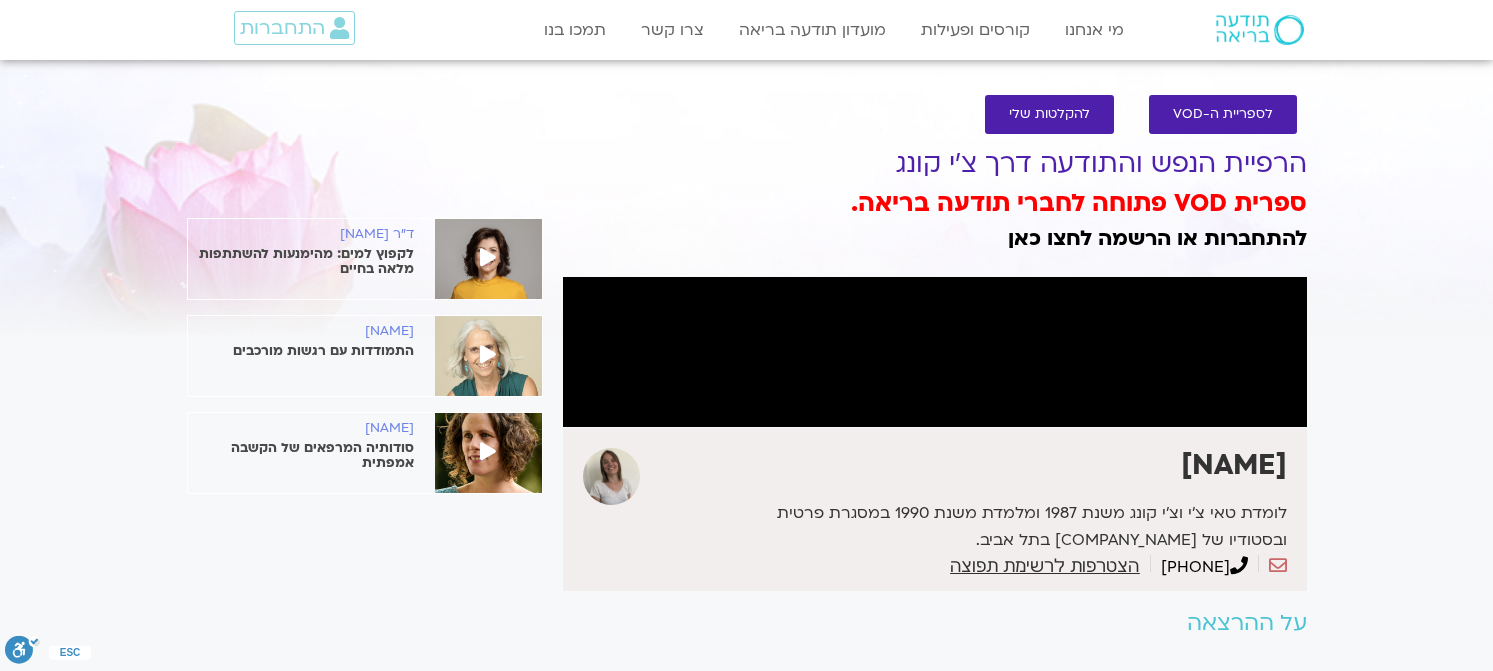 scroll, scrollTop: 200, scrollLeft: 0, axis: vertical 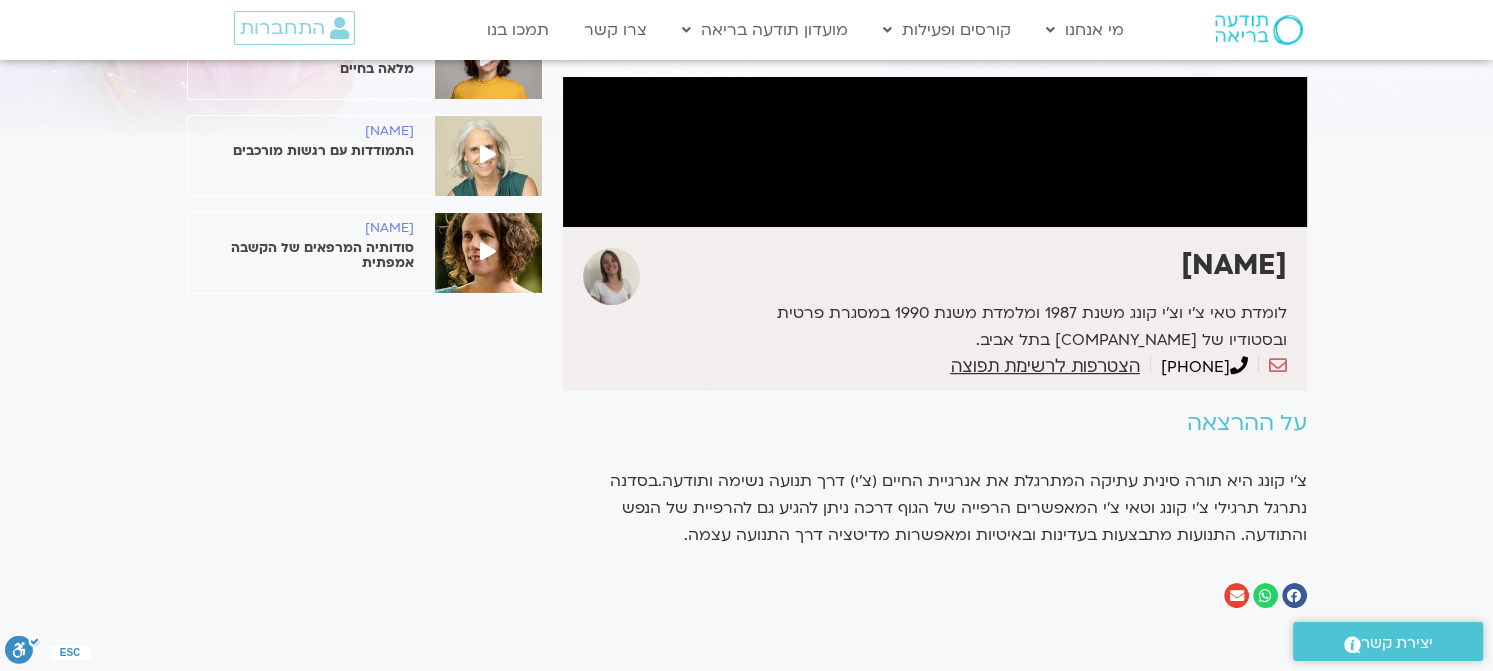 click at bounding box center (935, 152) 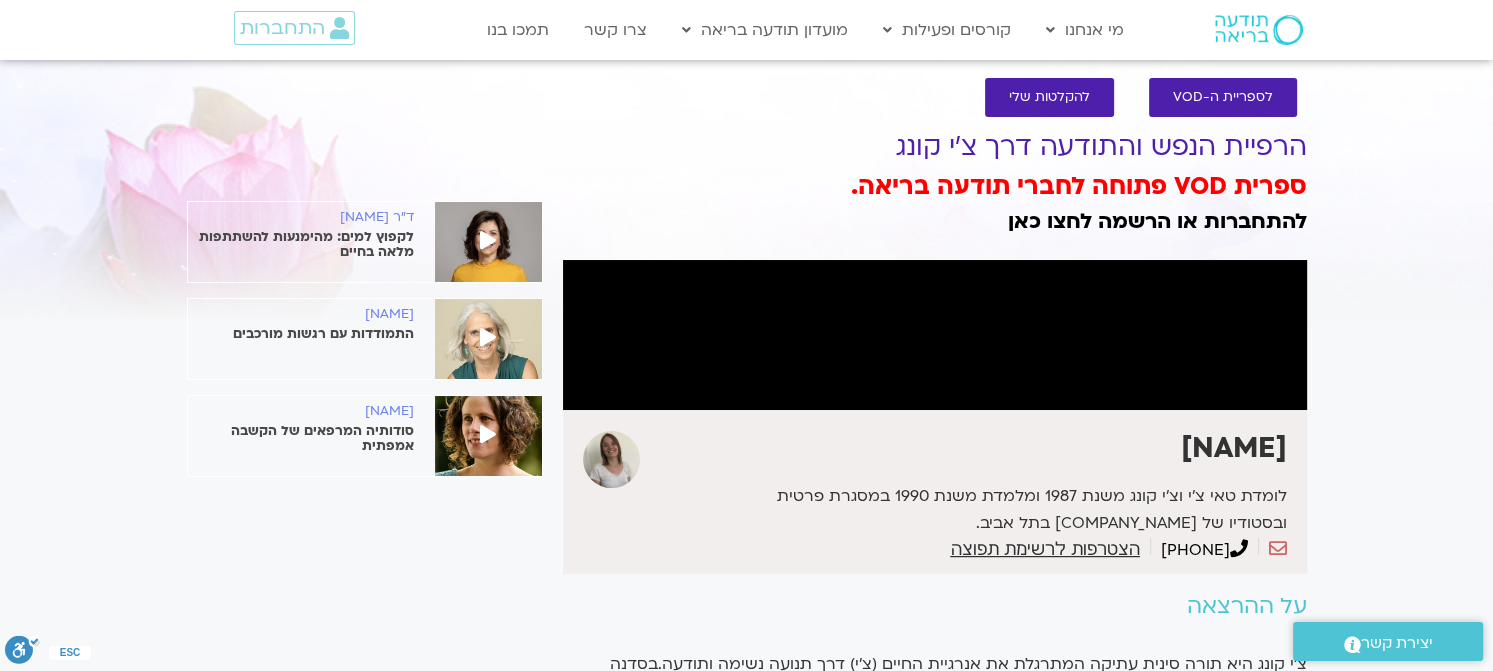 scroll, scrollTop: 0, scrollLeft: 0, axis: both 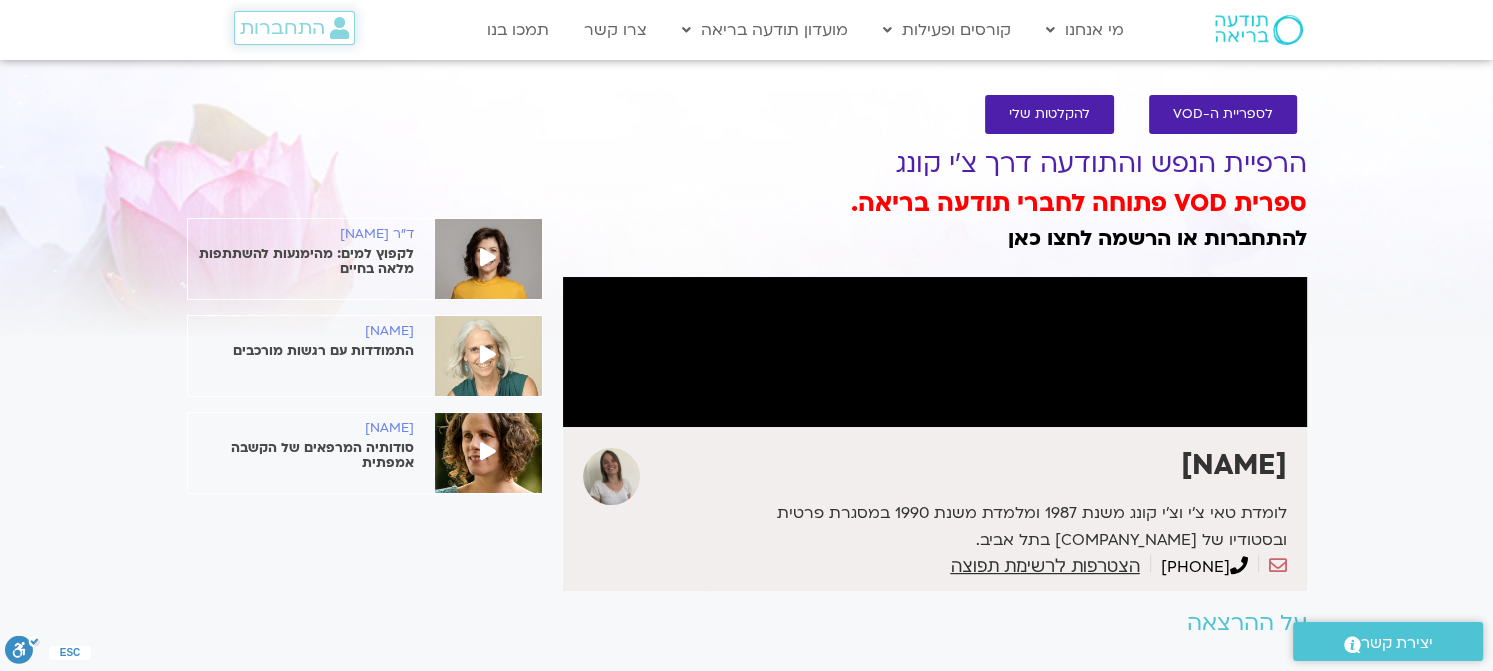 click on "התחברות" at bounding box center [282, 28] 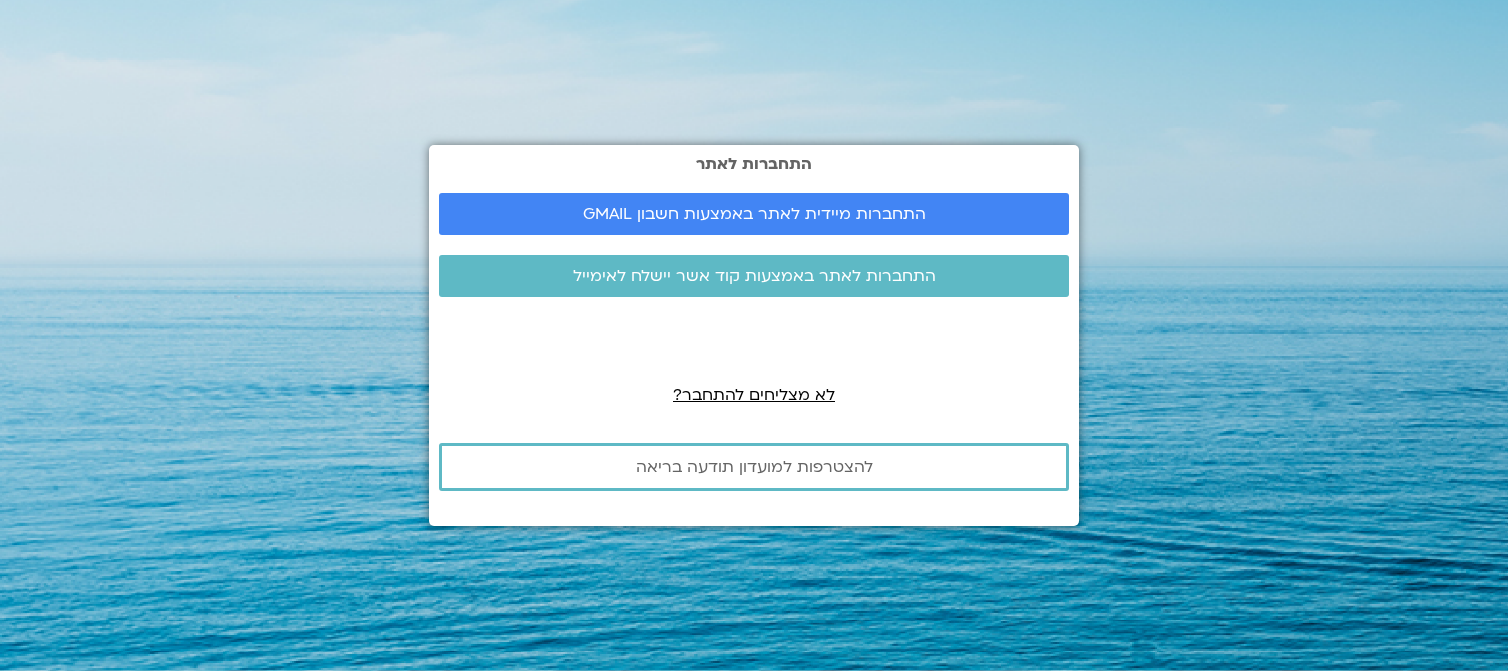 scroll, scrollTop: 0, scrollLeft: 0, axis: both 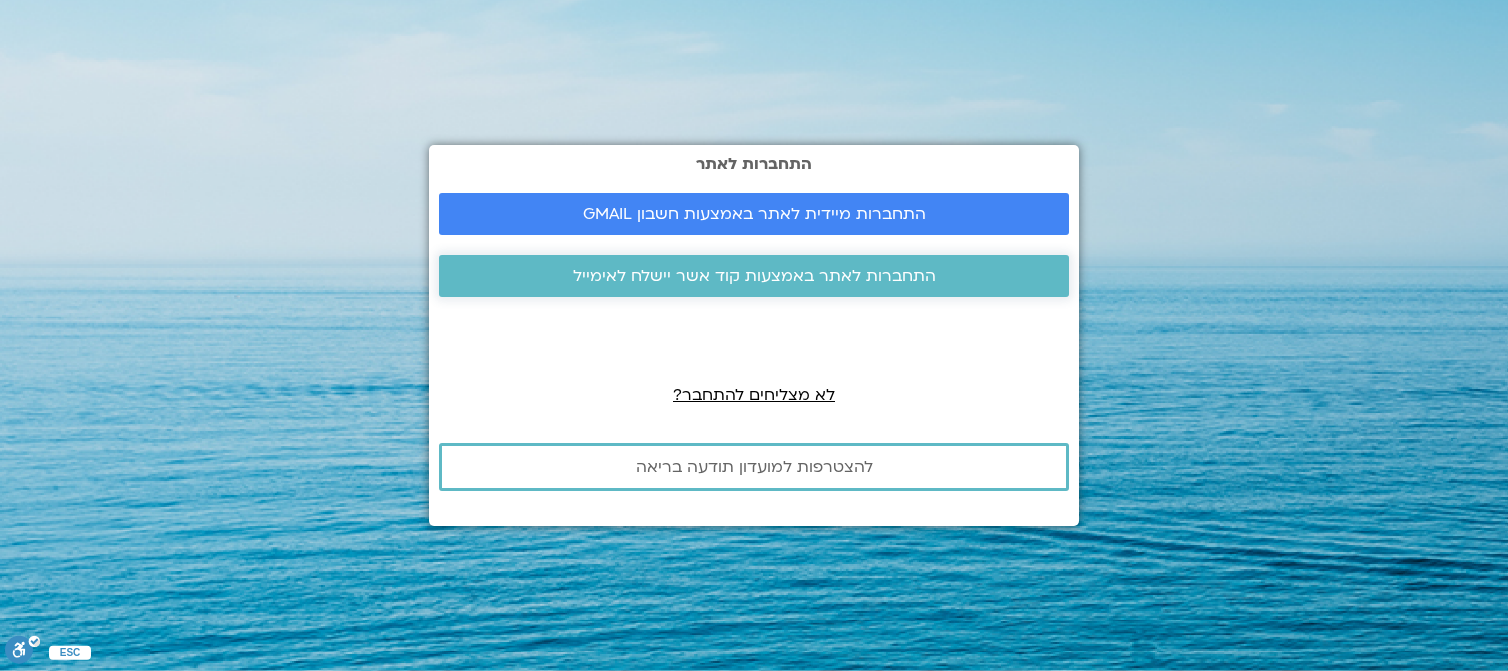 click on "התחברות לאתר באמצעות קוד אשר יישלח לאימייל" at bounding box center (754, 276) 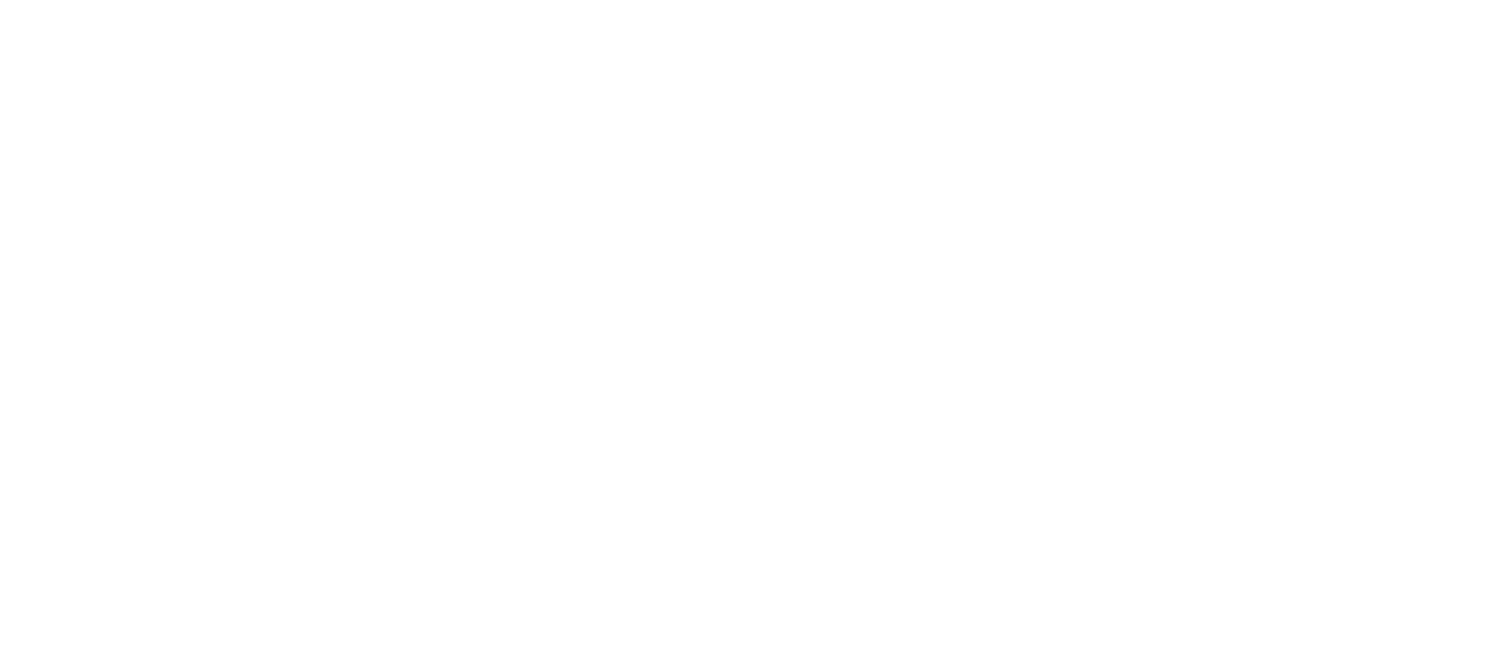 scroll, scrollTop: 0, scrollLeft: 0, axis: both 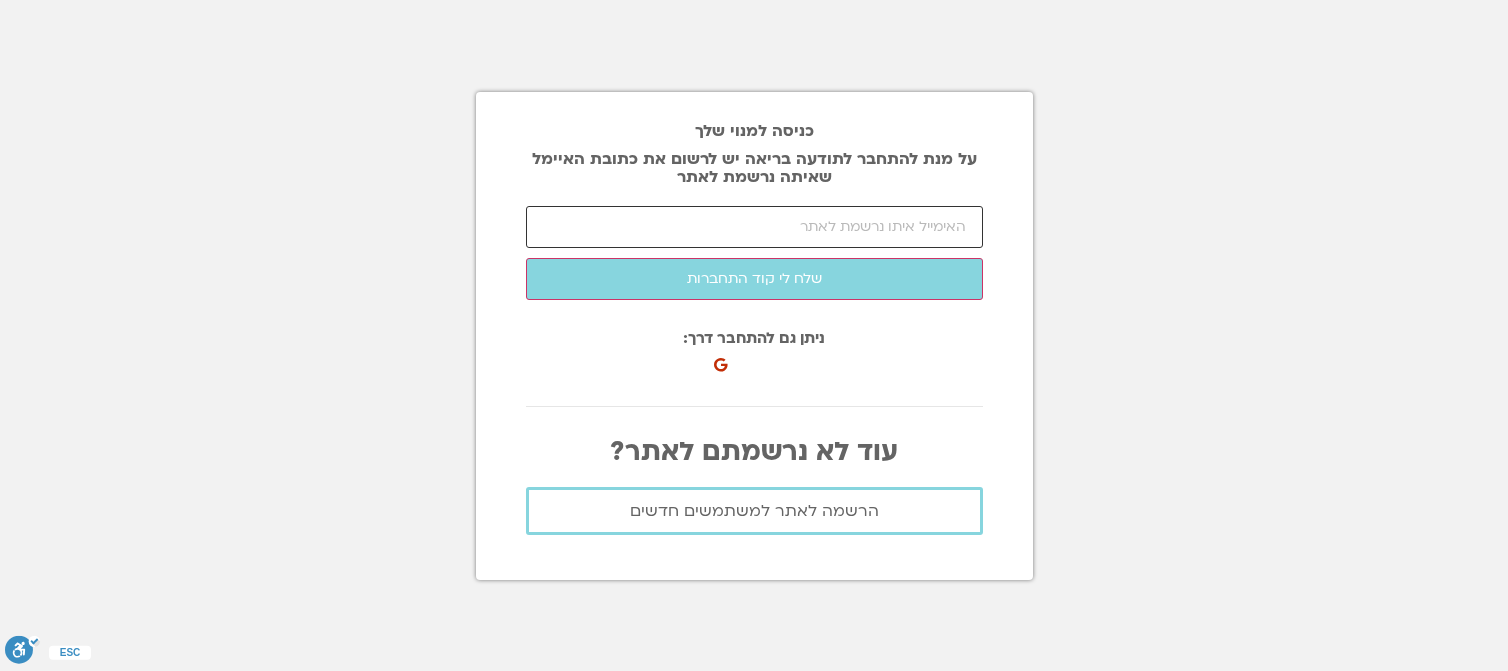 click at bounding box center (754, 227) 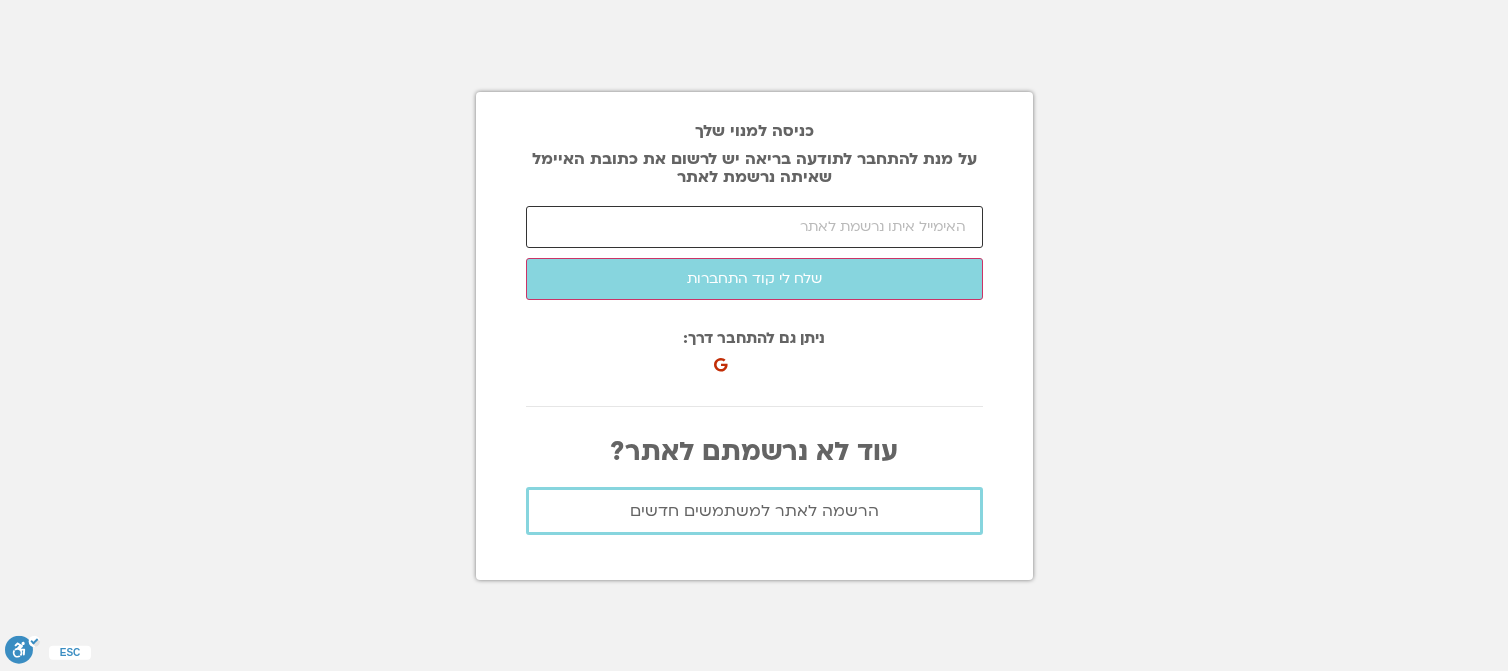 type on "yonimalka6@gmail.com" 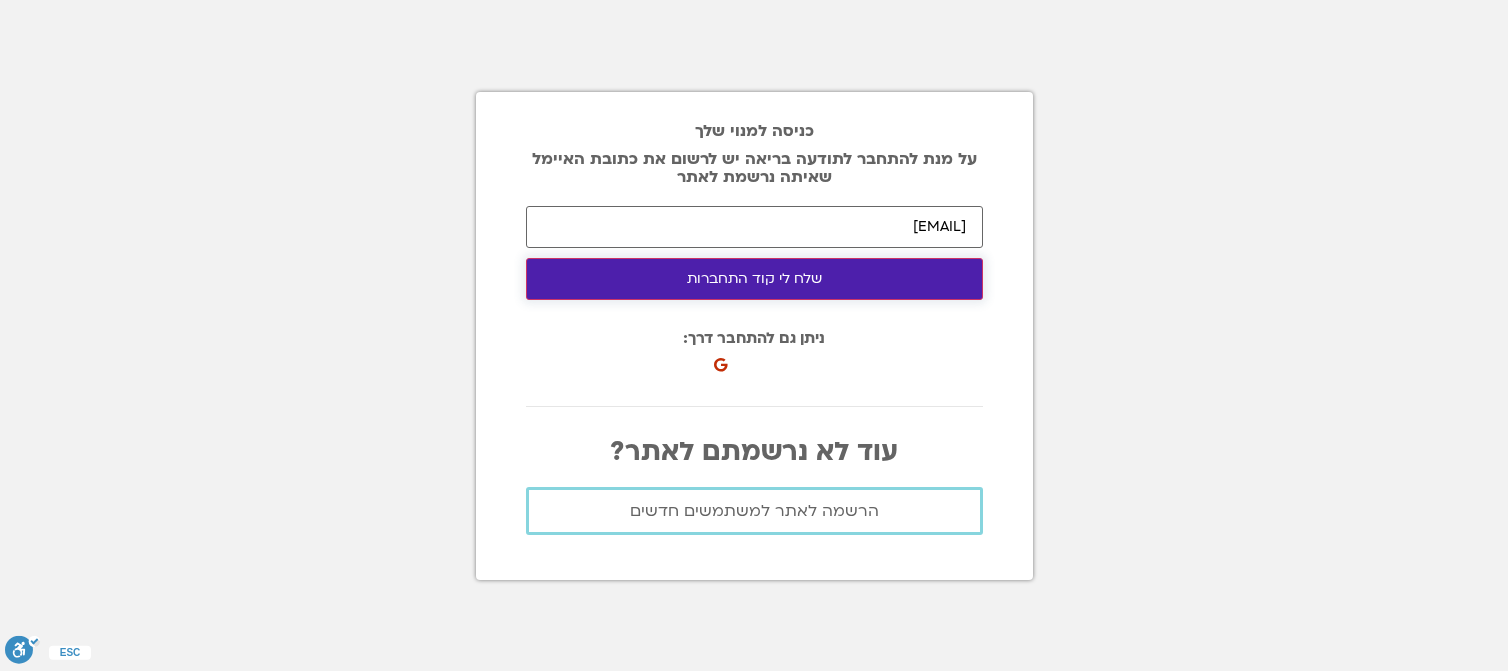 click on "שלח לי קוד התחברות" at bounding box center (754, 279) 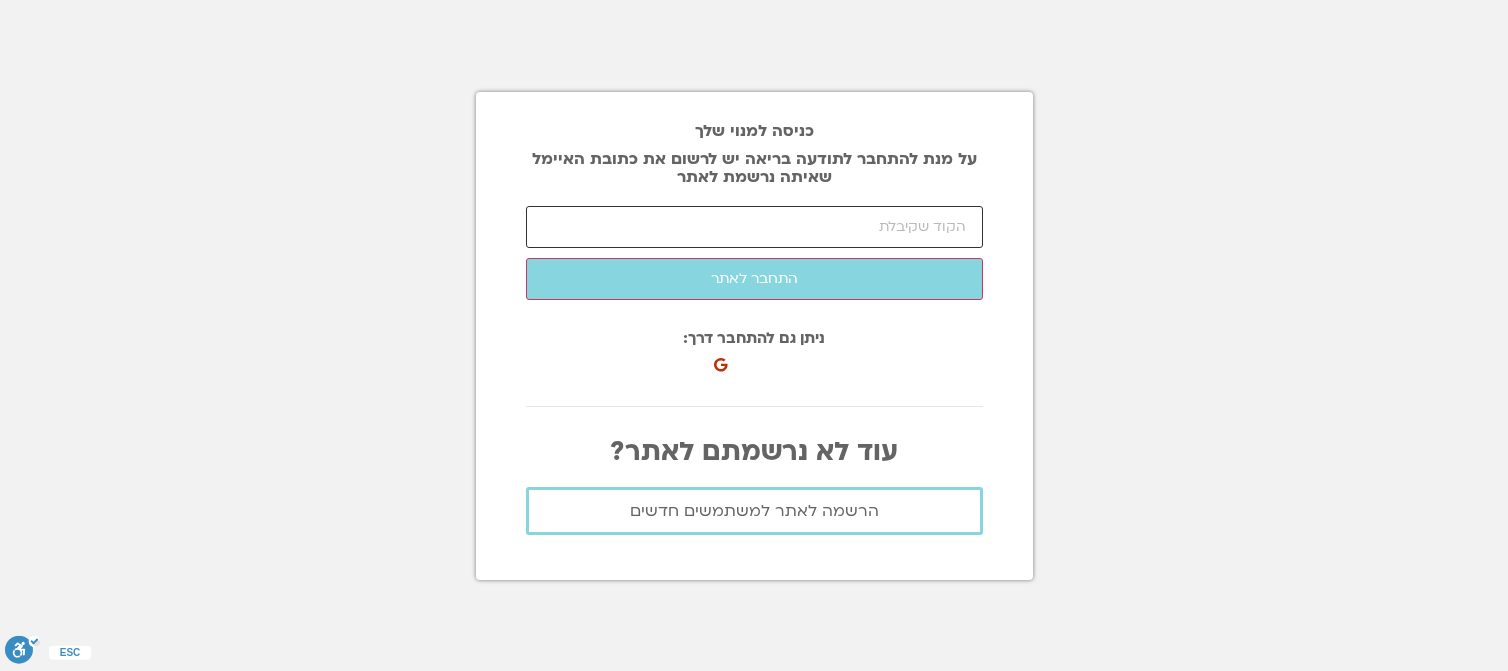 click at bounding box center (754, 227) 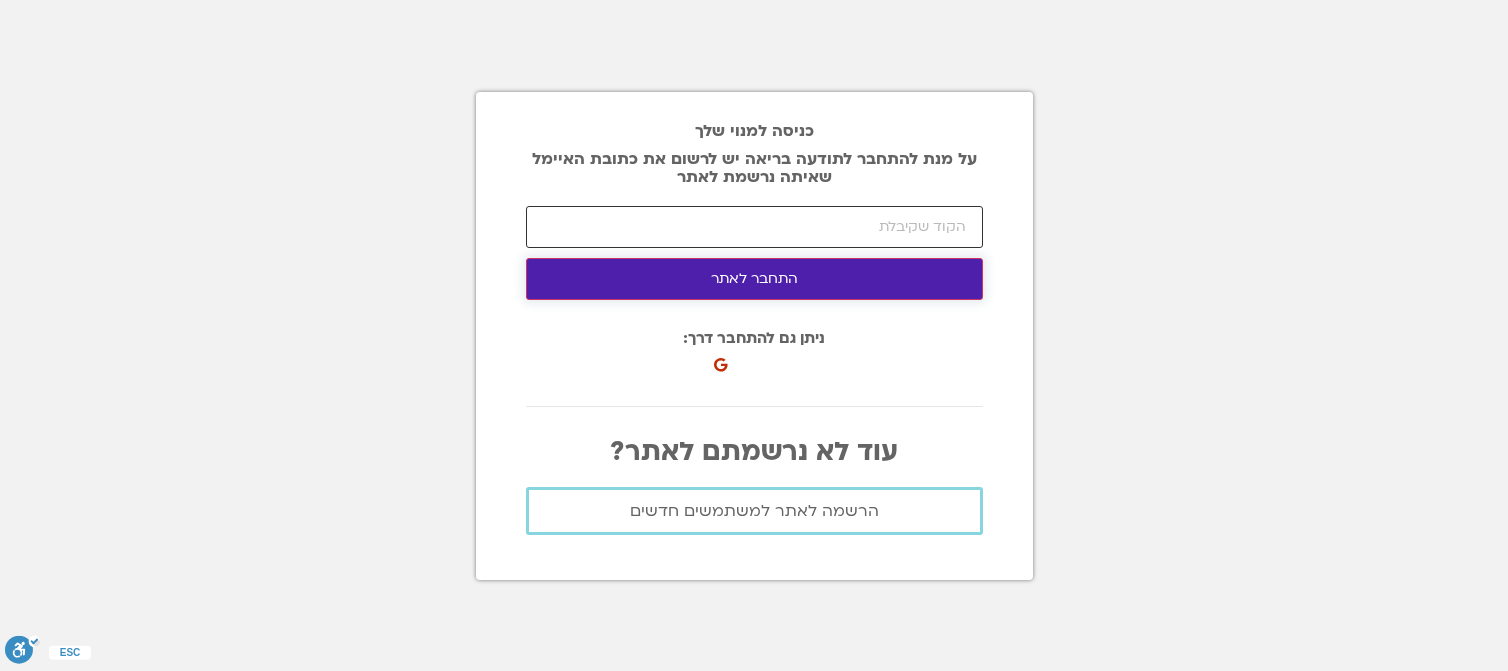 type on "37880" 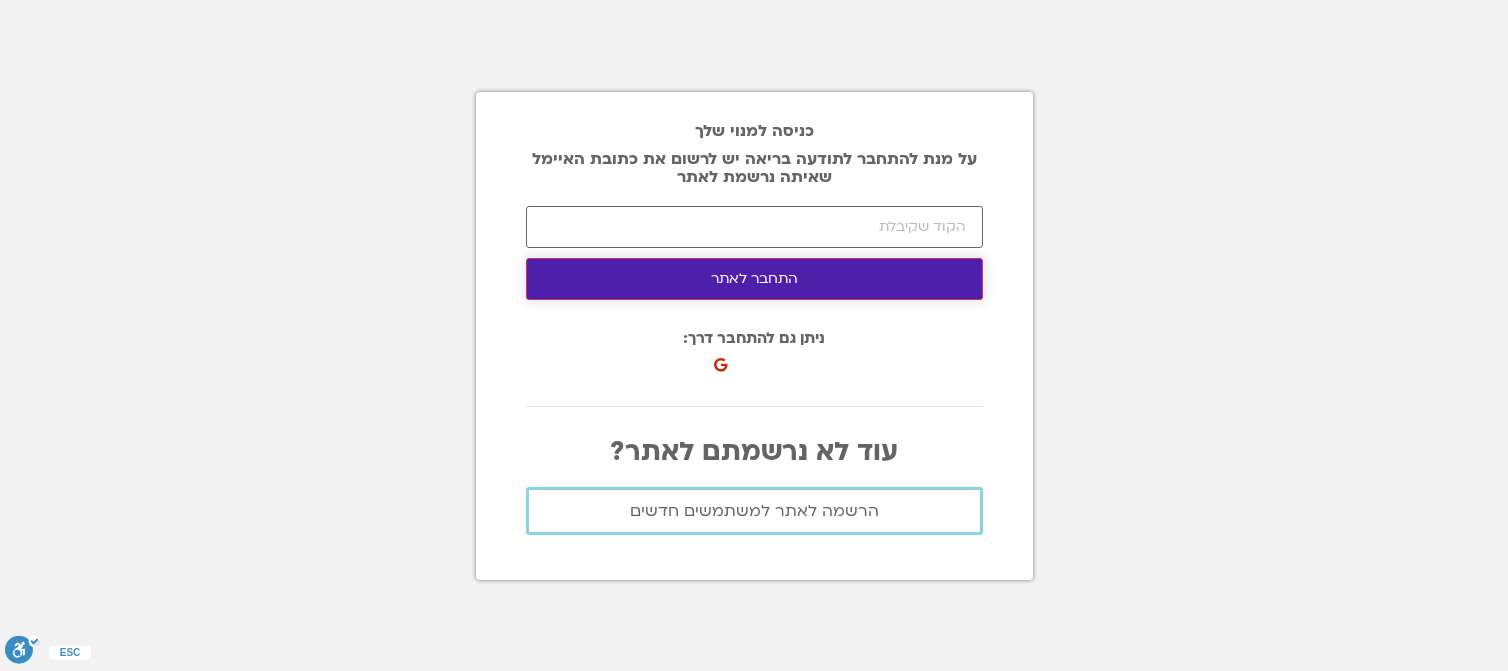 click on "התחבר
לאתר" at bounding box center [754, 279] 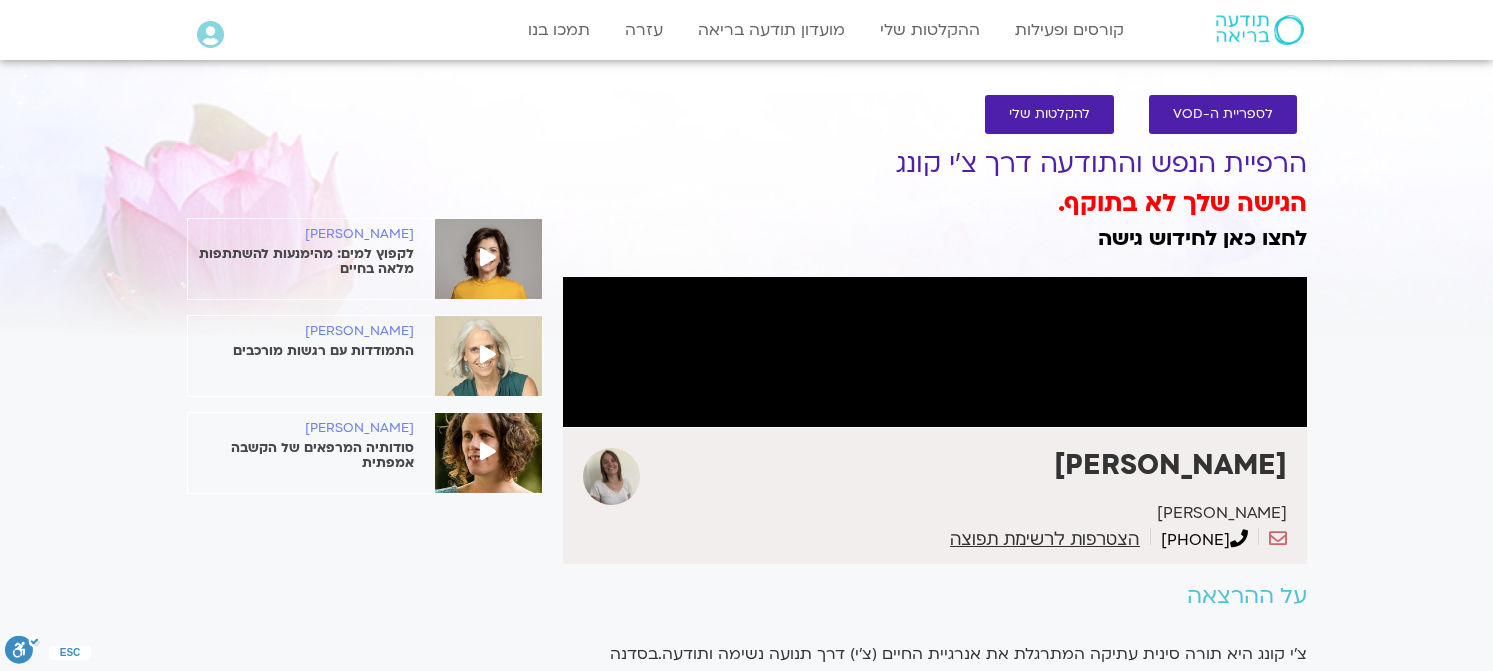 scroll, scrollTop: 0, scrollLeft: 0, axis: both 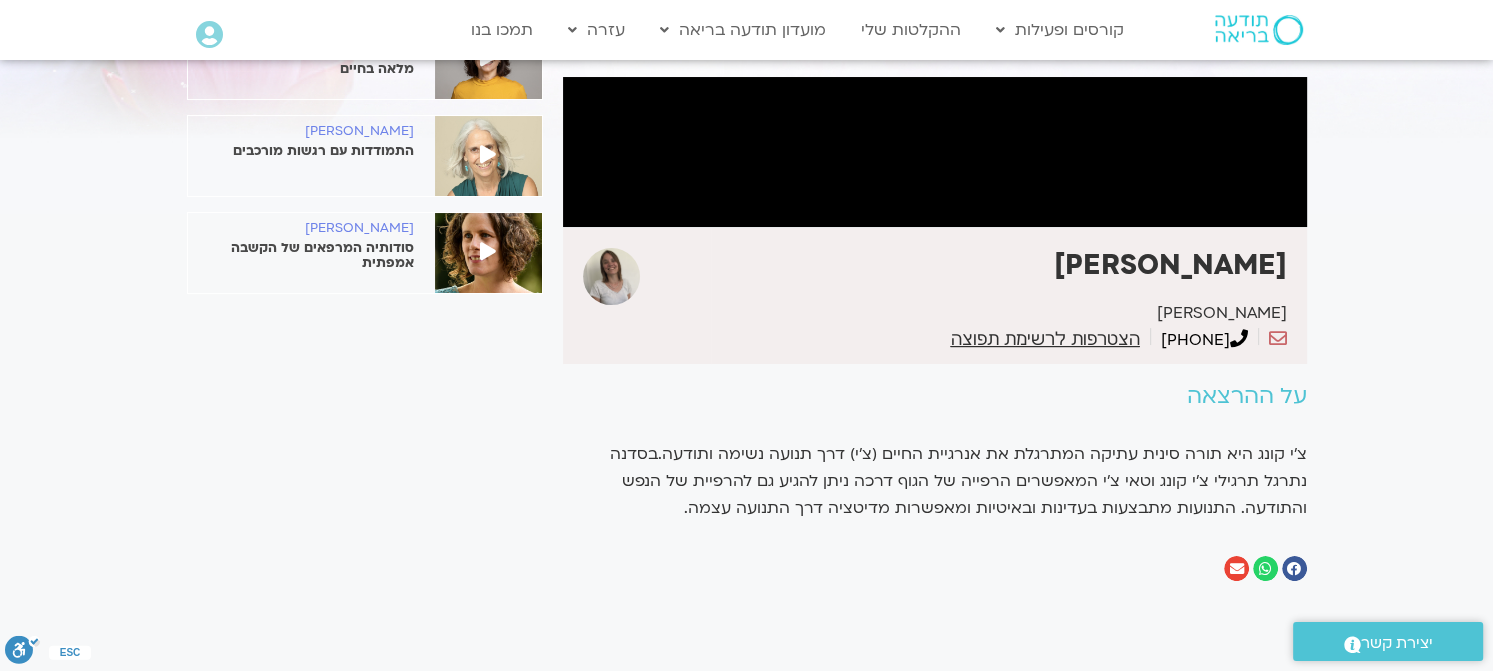 click at bounding box center [935, 152] 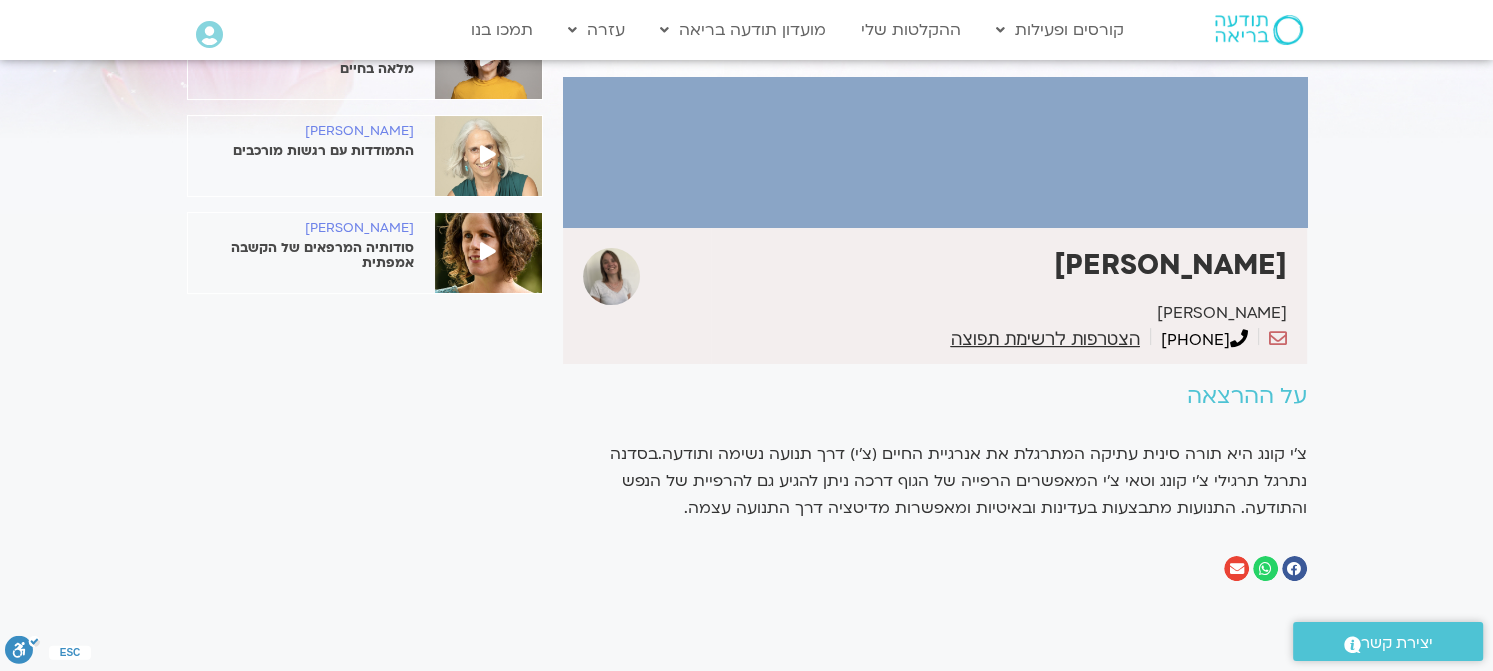 click at bounding box center [935, 152] 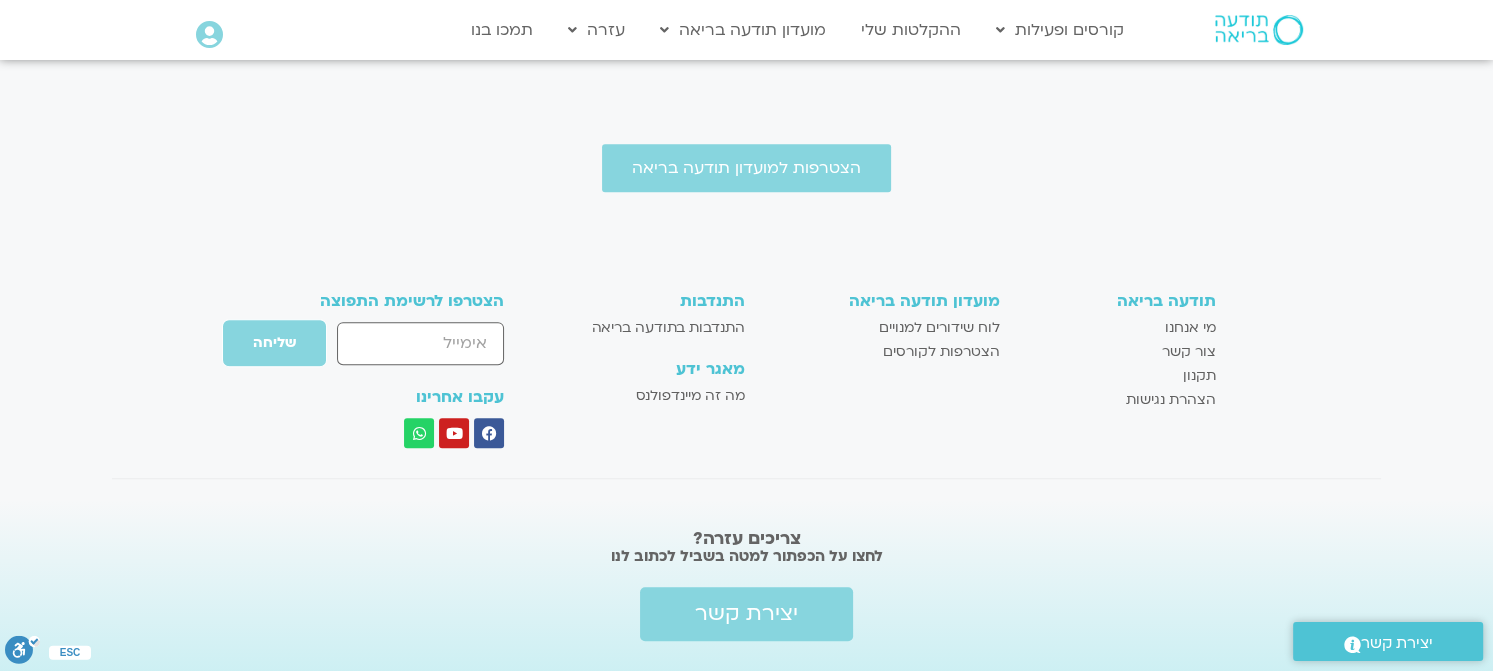 scroll, scrollTop: 1100, scrollLeft: 0, axis: vertical 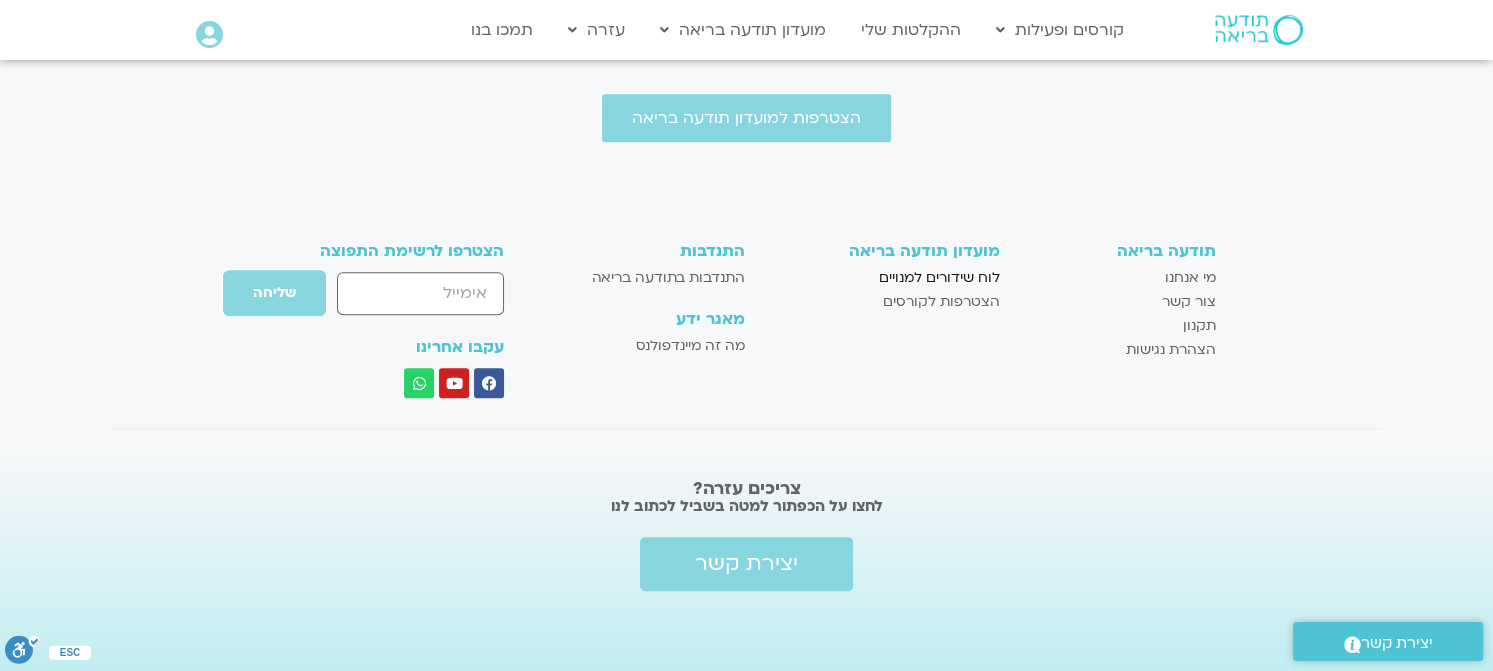 click on "לוח שידורים למנויים" at bounding box center [939, 278] 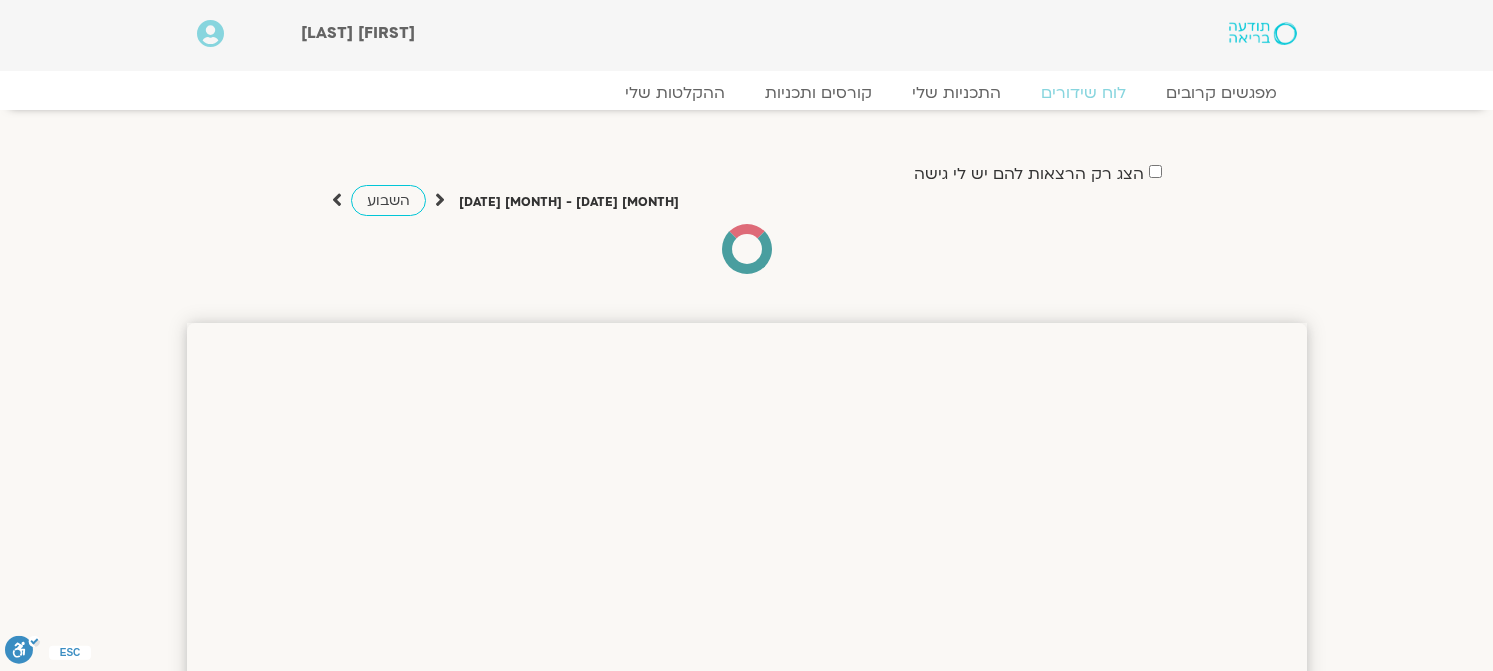 scroll, scrollTop: 0, scrollLeft: 0, axis: both 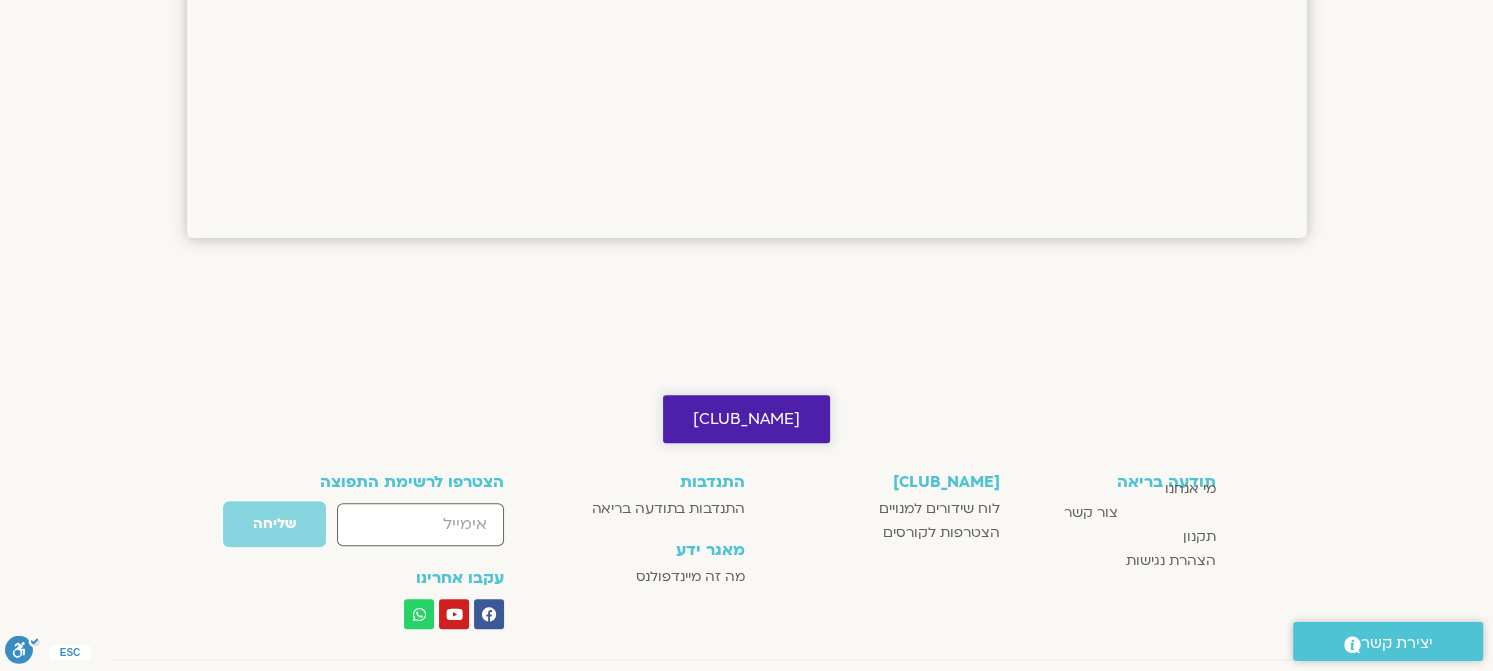 click on "[CLUB_NAME]" at bounding box center [746, 419] 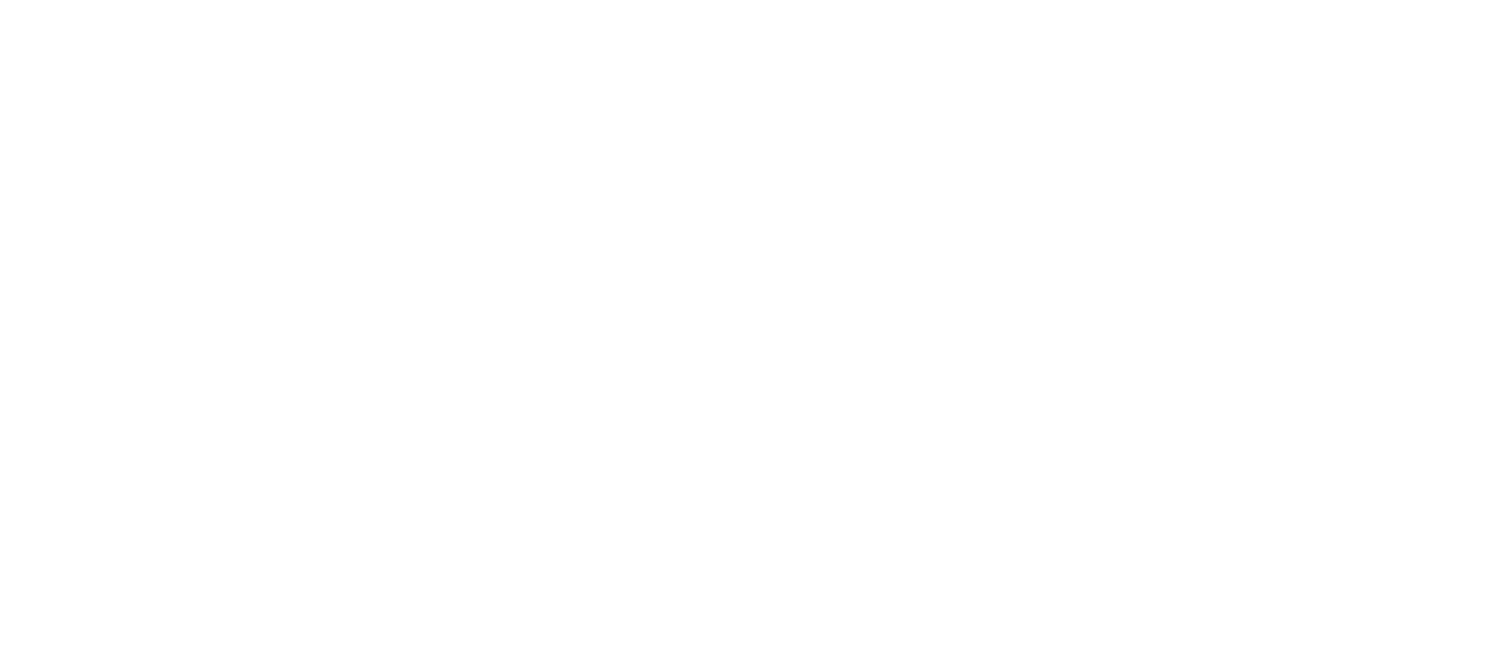 scroll, scrollTop: 0, scrollLeft: 0, axis: both 